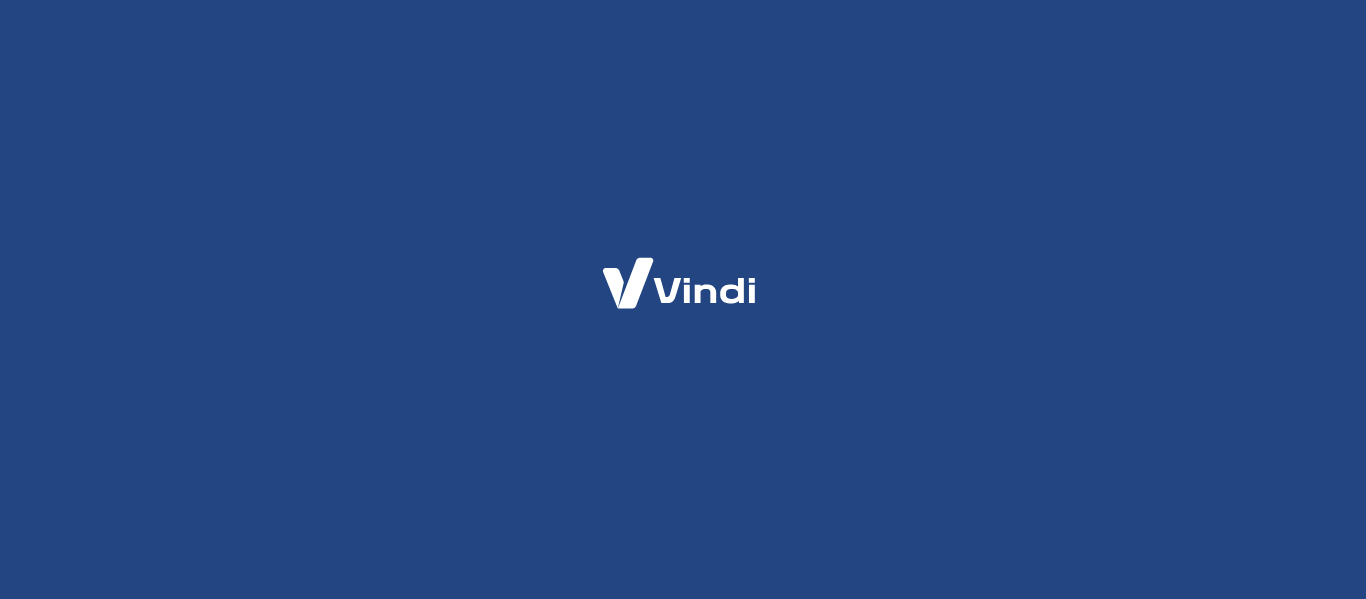 scroll, scrollTop: 0, scrollLeft: 0, axis: both 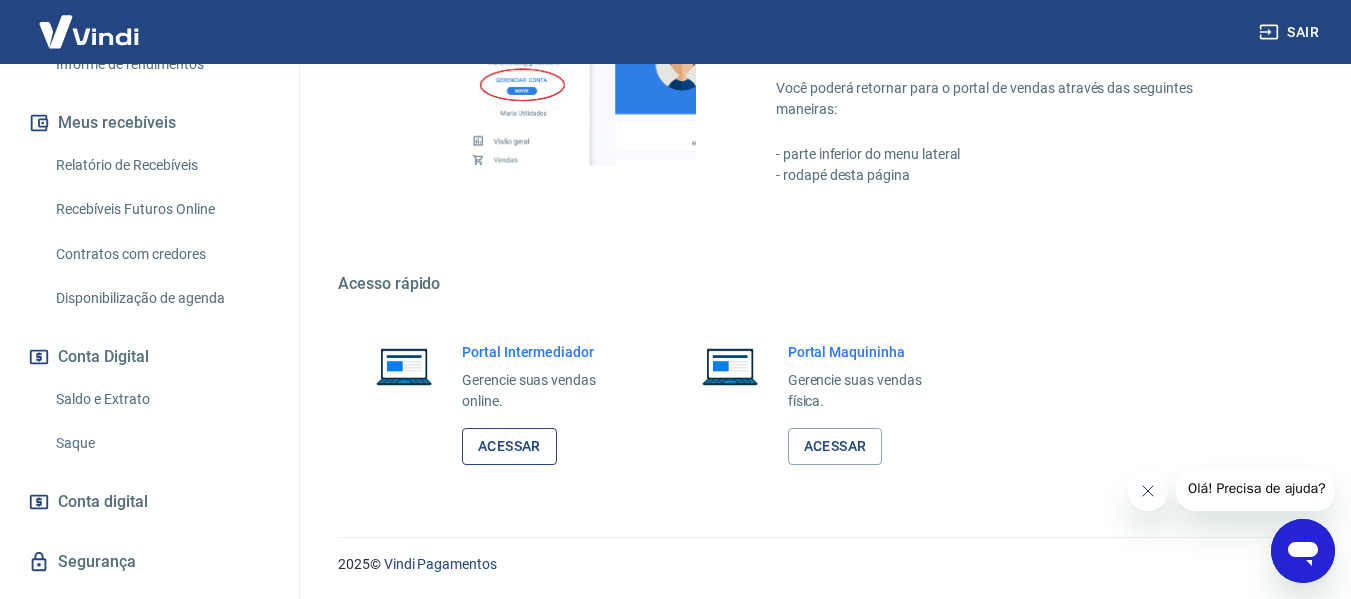 click on "Acessar" at bounding box center [509, 446] 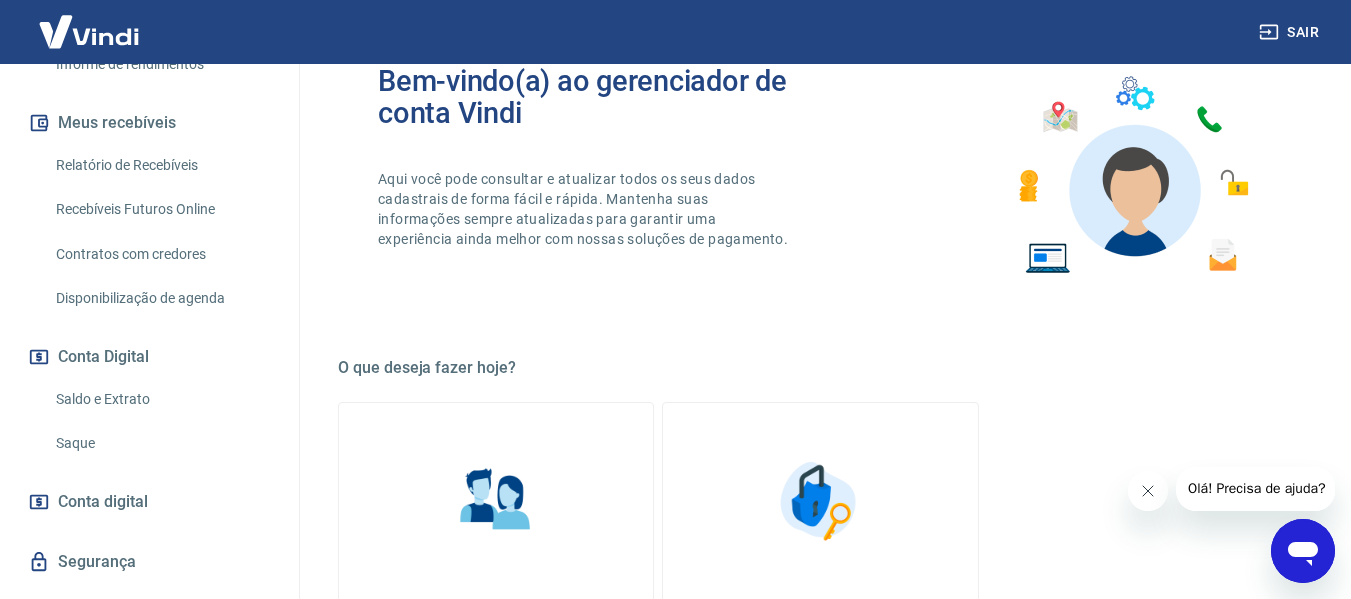 scroll, scrollTop: 0, scrollLeft: 0, axis: both 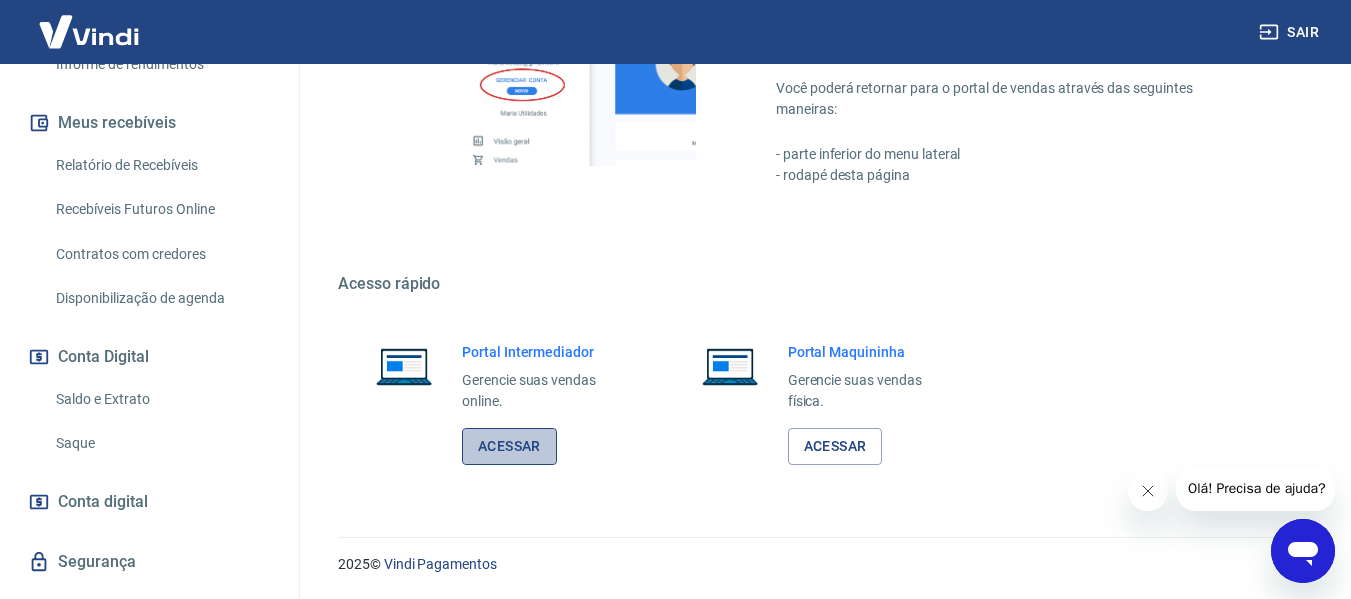 click on "Acessar" at bounding box center (509, 446) 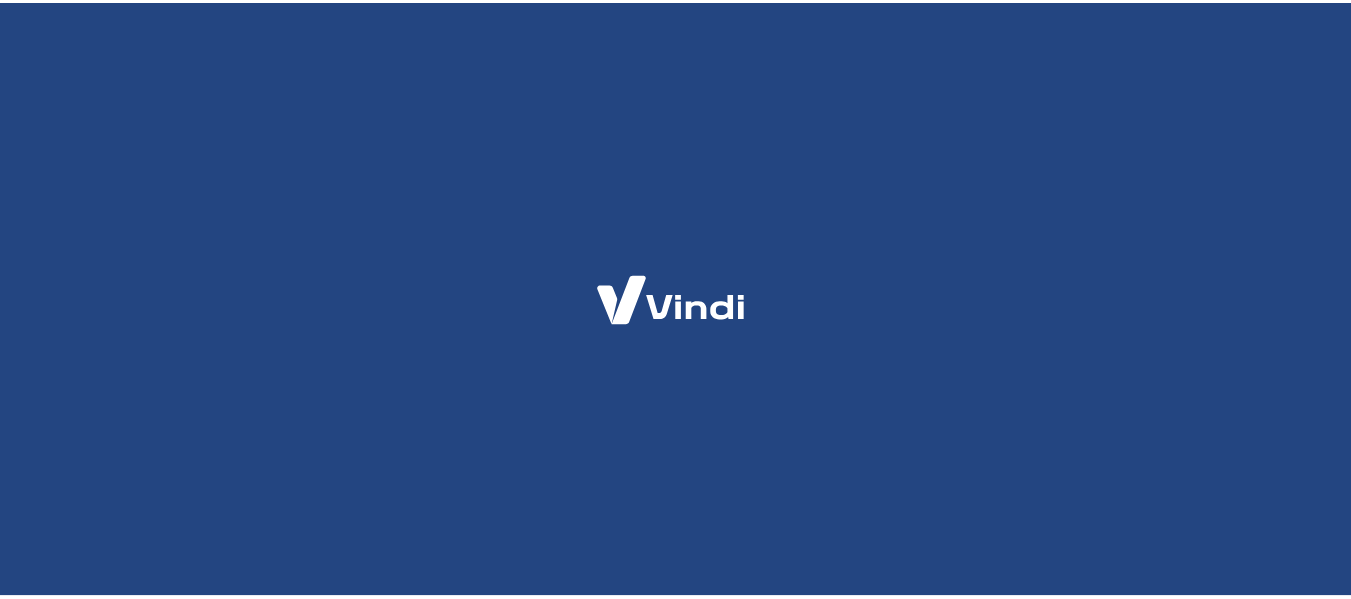 scroll, scrollTop: 0, scrollLeft: 0, axis: both 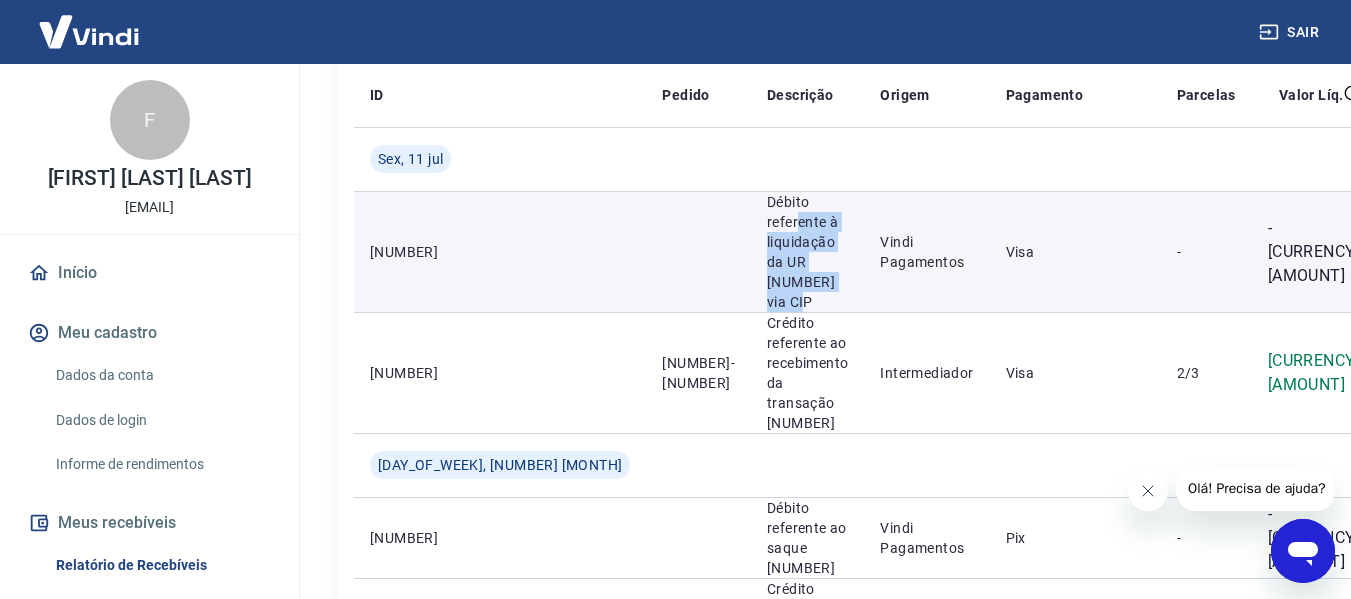 drag, startPoint x: 660, startPoint y: 213, endPoint x: 669, endPoint y: 304, distance: 91.44397 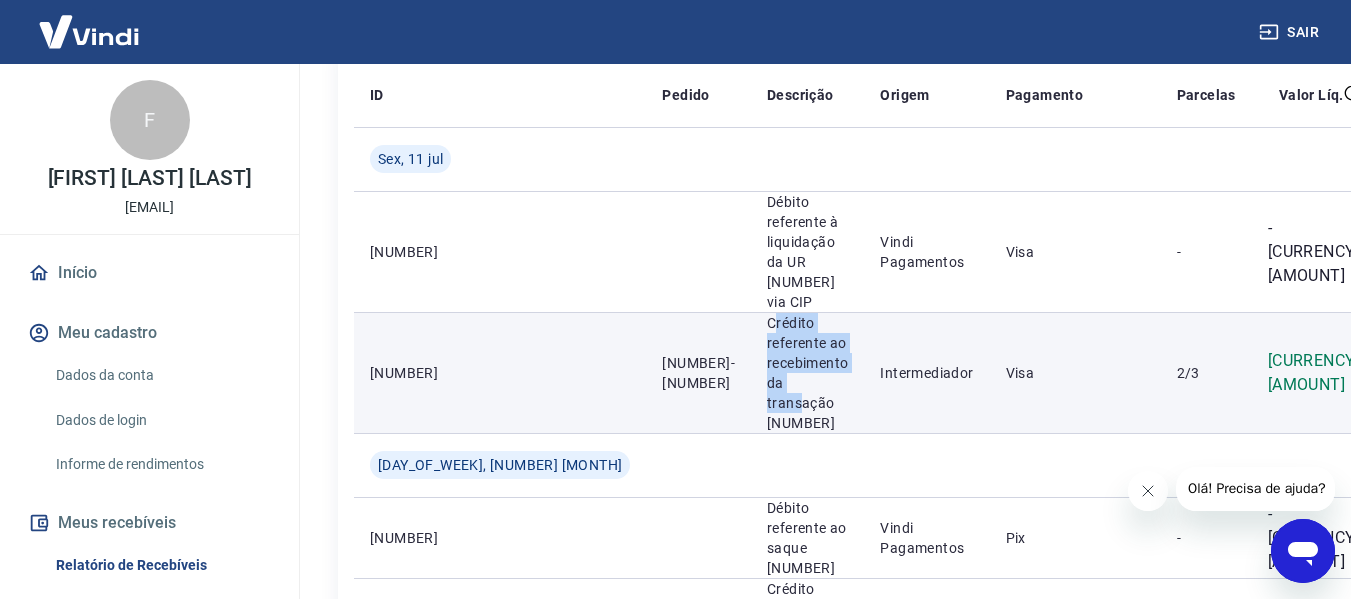 drag, startPoint x: 642, startPoint y: 330, endPoint x: 666, endPoint y: 407, distance: 80.65358 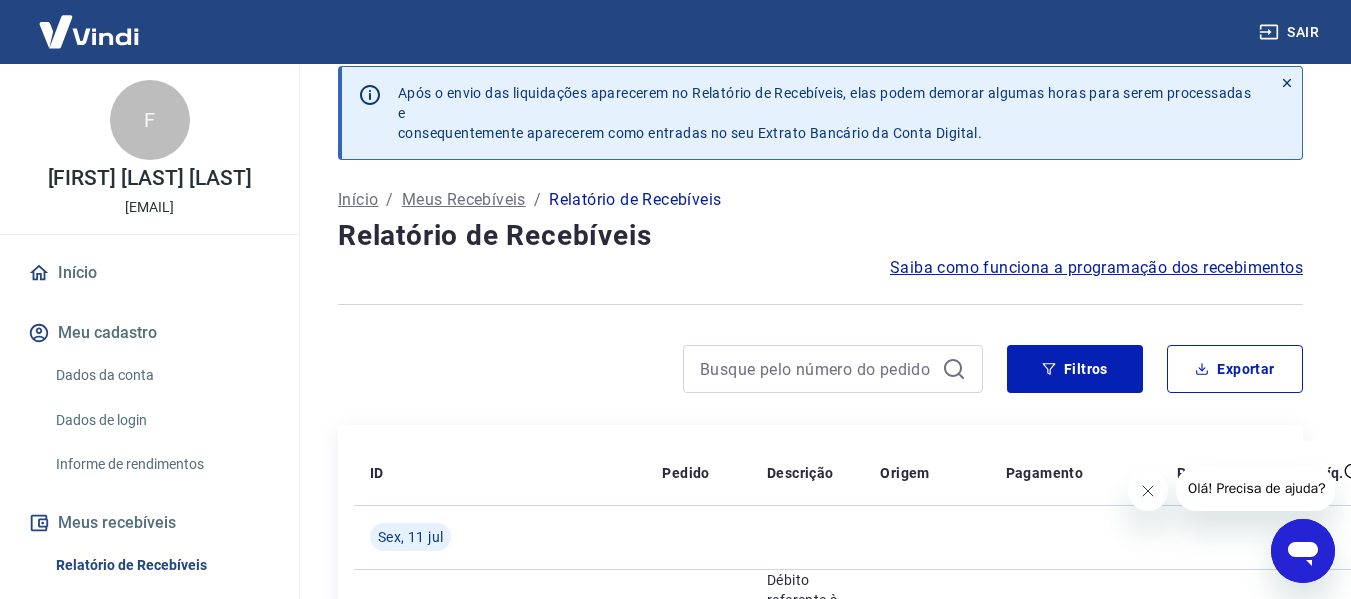scroll, scrollTop: 0, scrollLeft: 0, axis: both 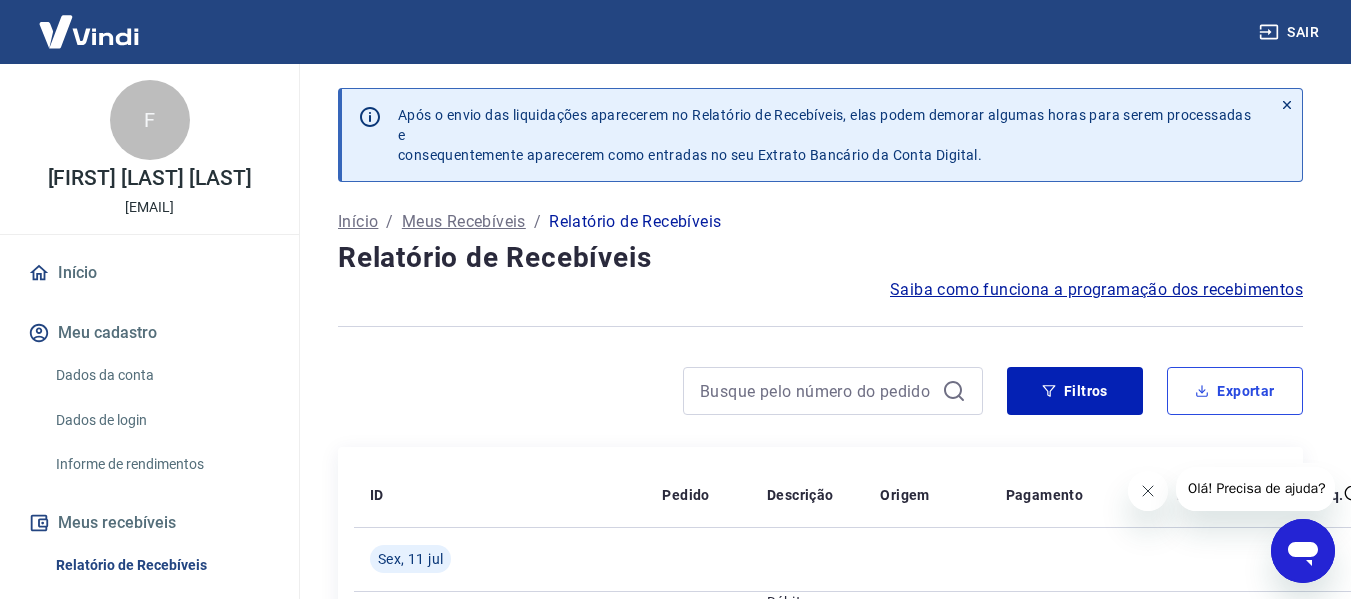 drag, startPoint x: 1177, startPoint y: 397, endPoint x: 1153, endPoint y: 298, distance: 101.86756 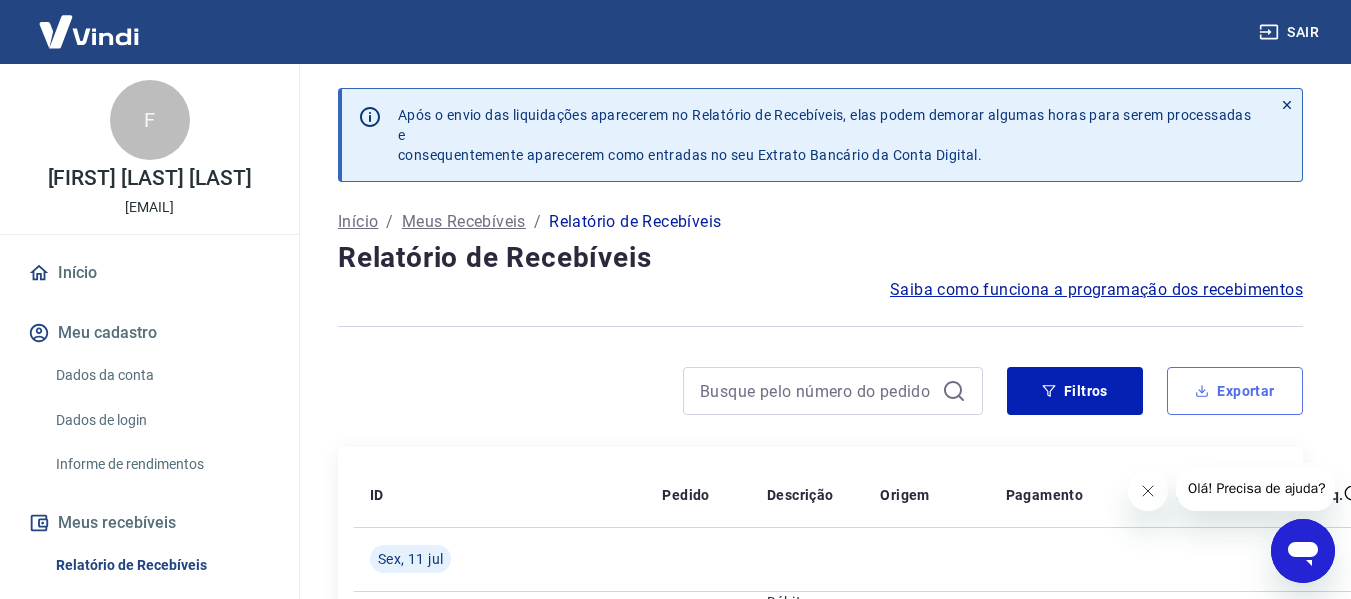 click on "Exportar" at bounding box center [1235, 391] 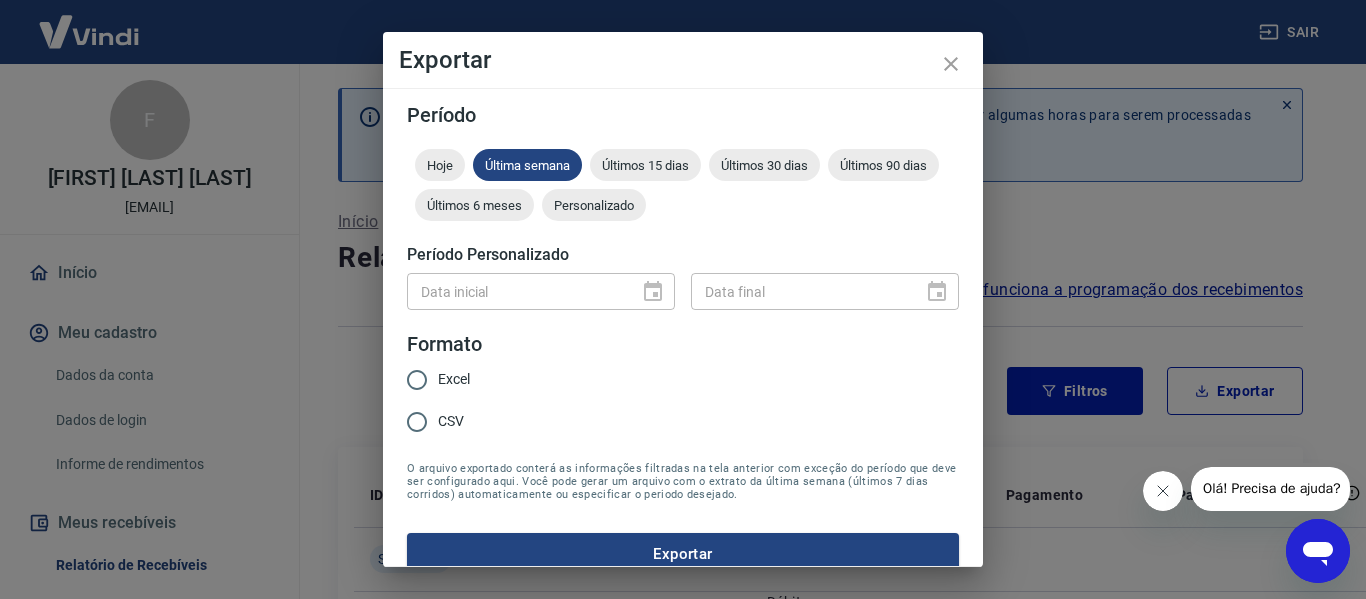 click on "Excel" at bounding box center (454, 379) 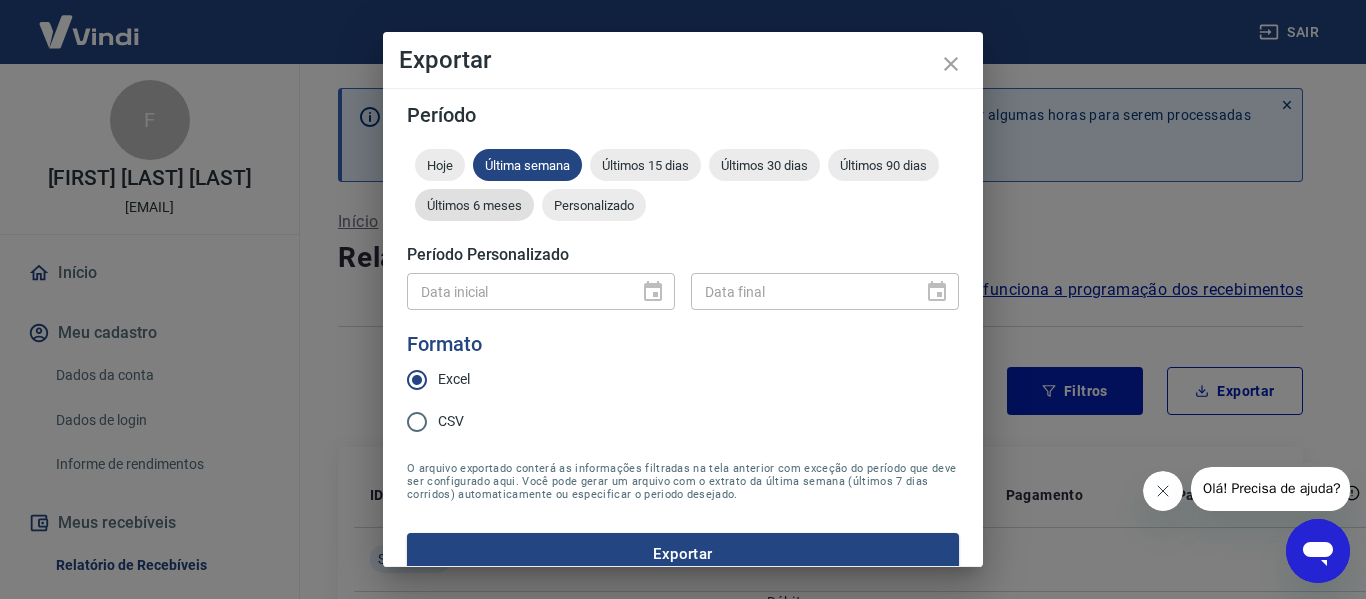 click on "Últimos 6 meses" at bounding box center (474, 205) 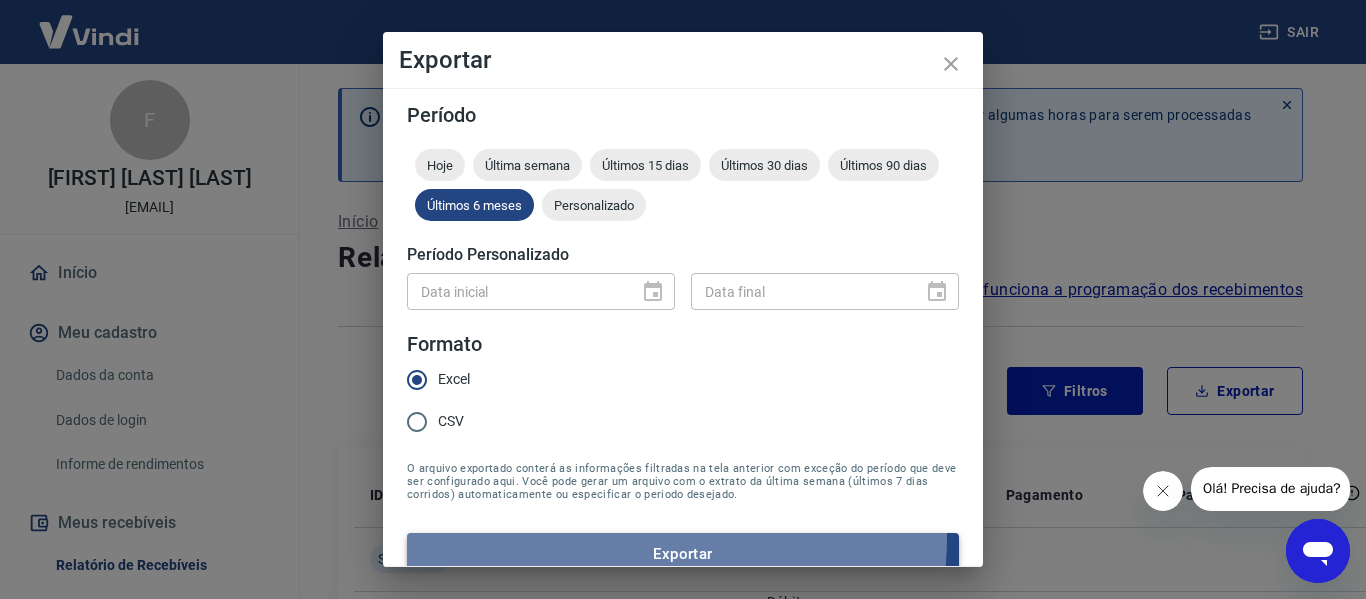 click on "Exportar" at bounding box center [683, 554] 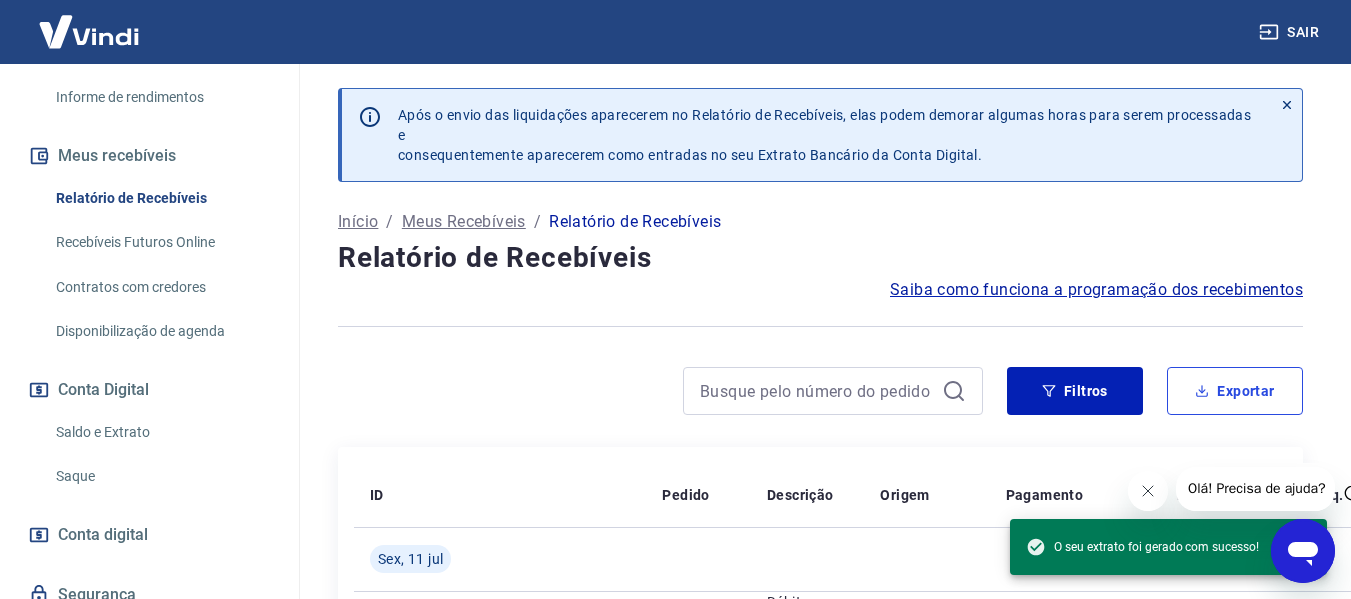 scroll, scrollTop: 466, scrollLeft: 0, axis: vertical 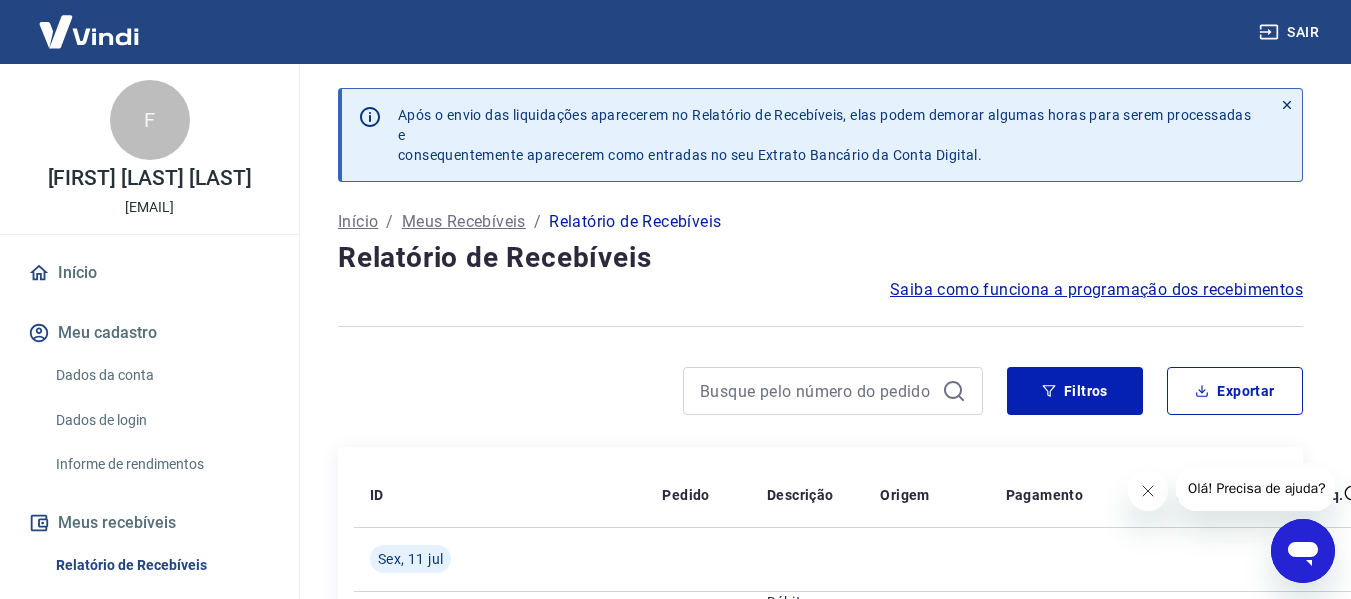 click on "Início" at bounding box center [149, 273] 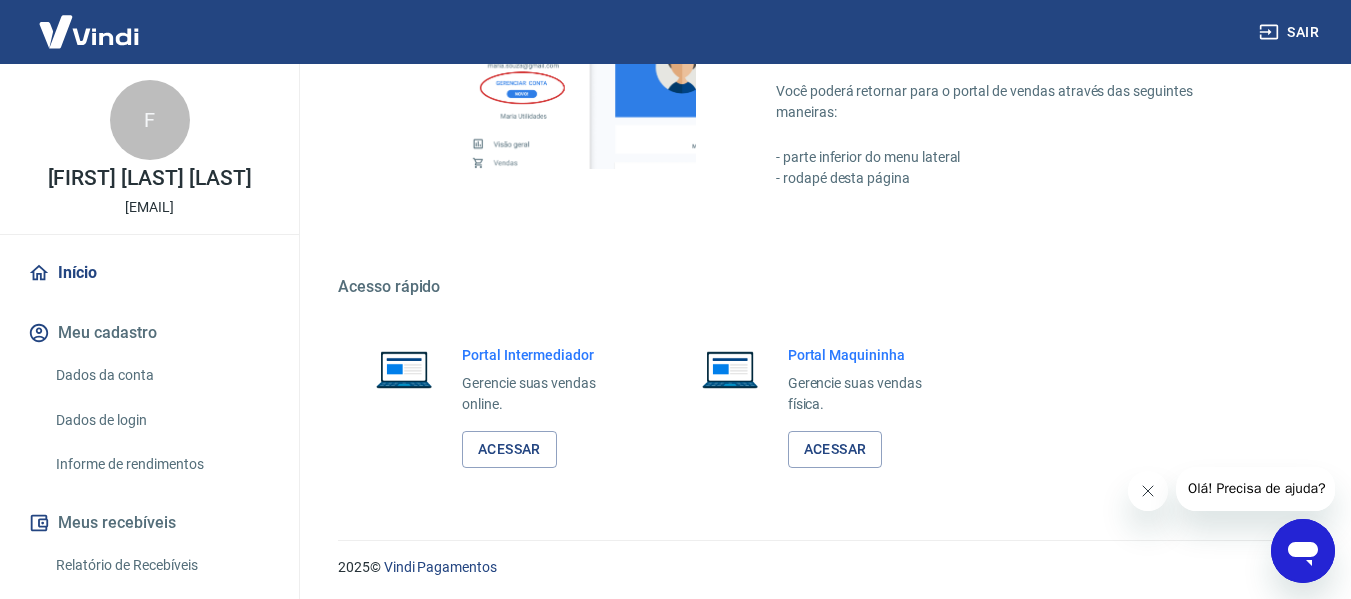 scroll, scrollTop: 1042, scrollLeft: 0, axis: vertical 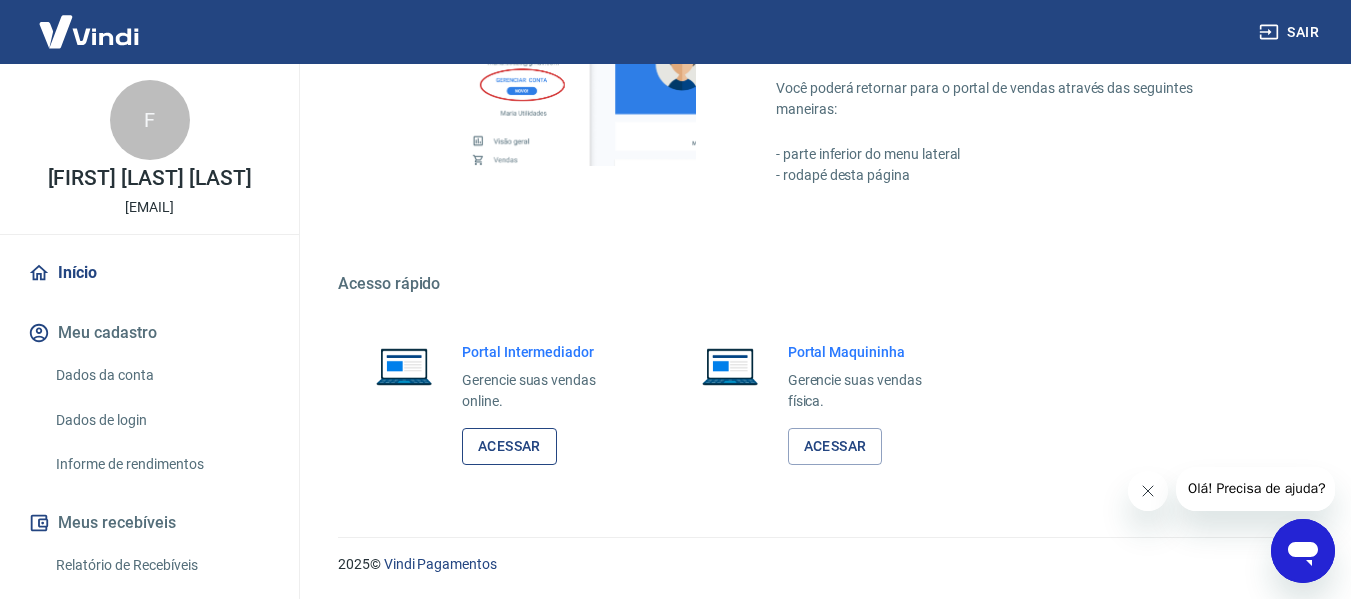 click on "Acessar" at bounding box center (509, 446) 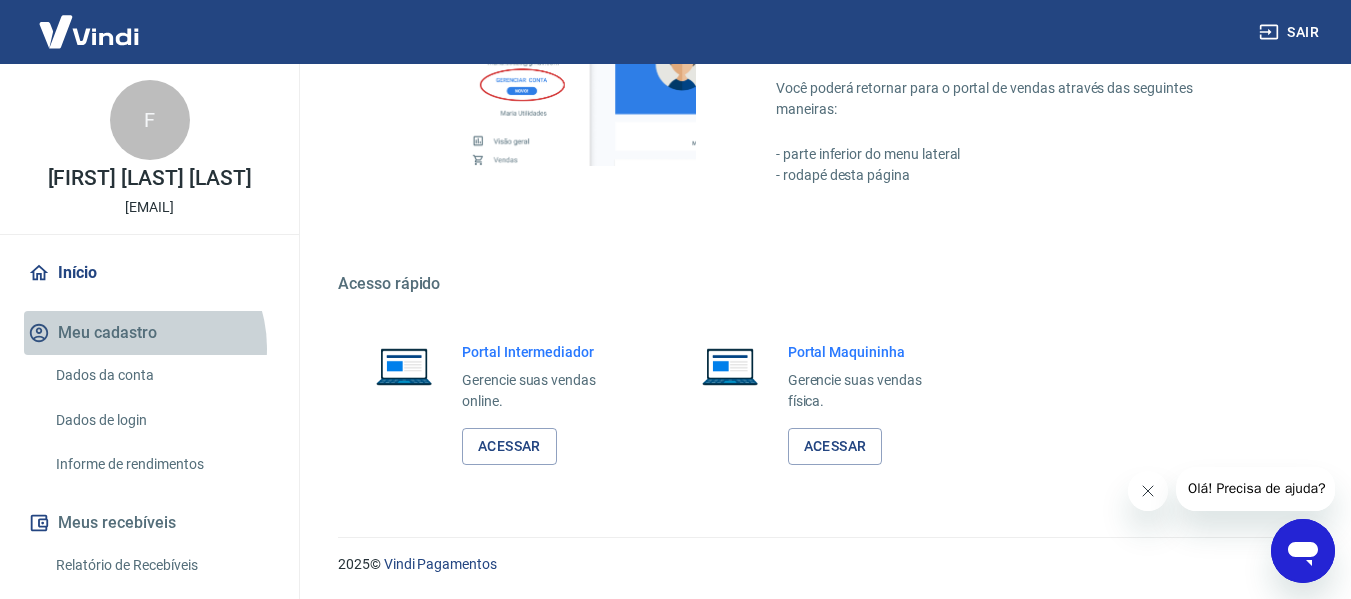 click on "Meu cadastro" at bounding box center (149, 333) 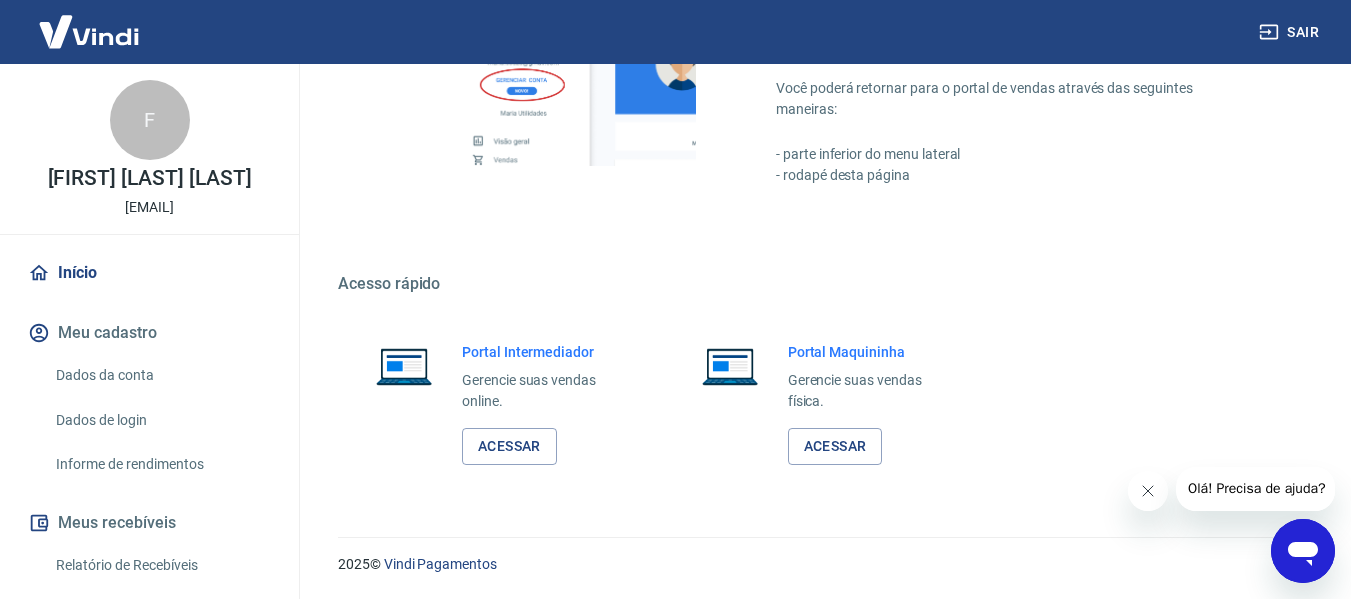 scroll, scrollTop: 842, scrollLeft: 0, axis: vertical 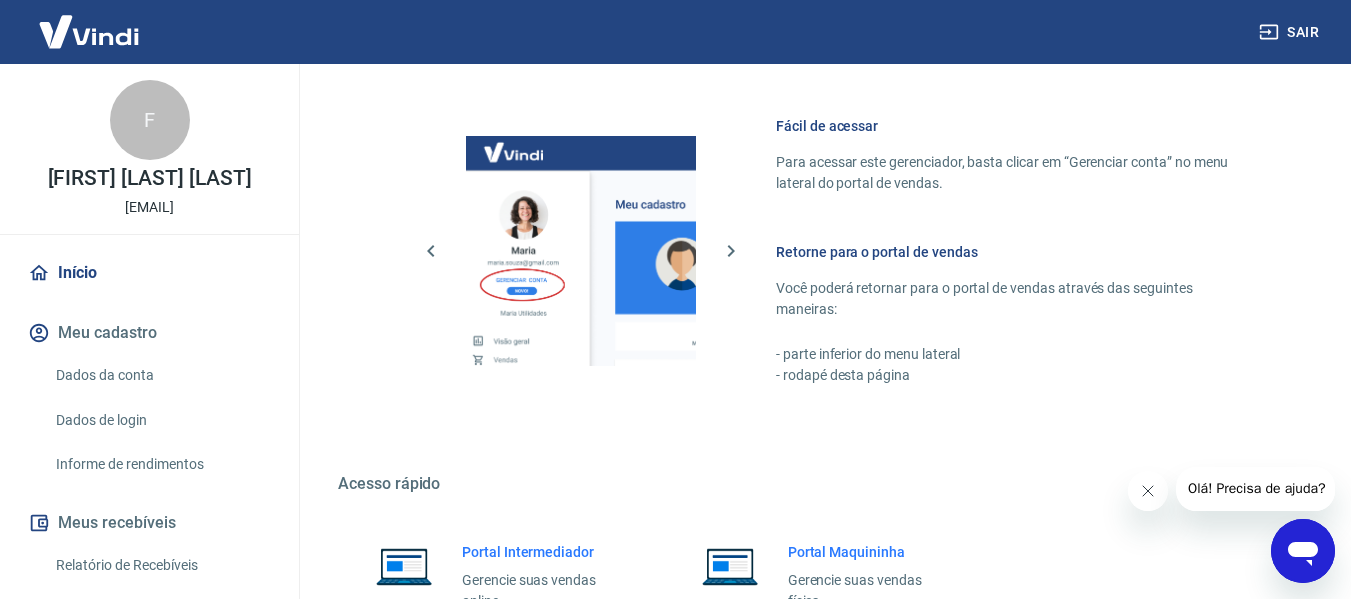 click on "Dados da conta" at bounding box center (161, 375) 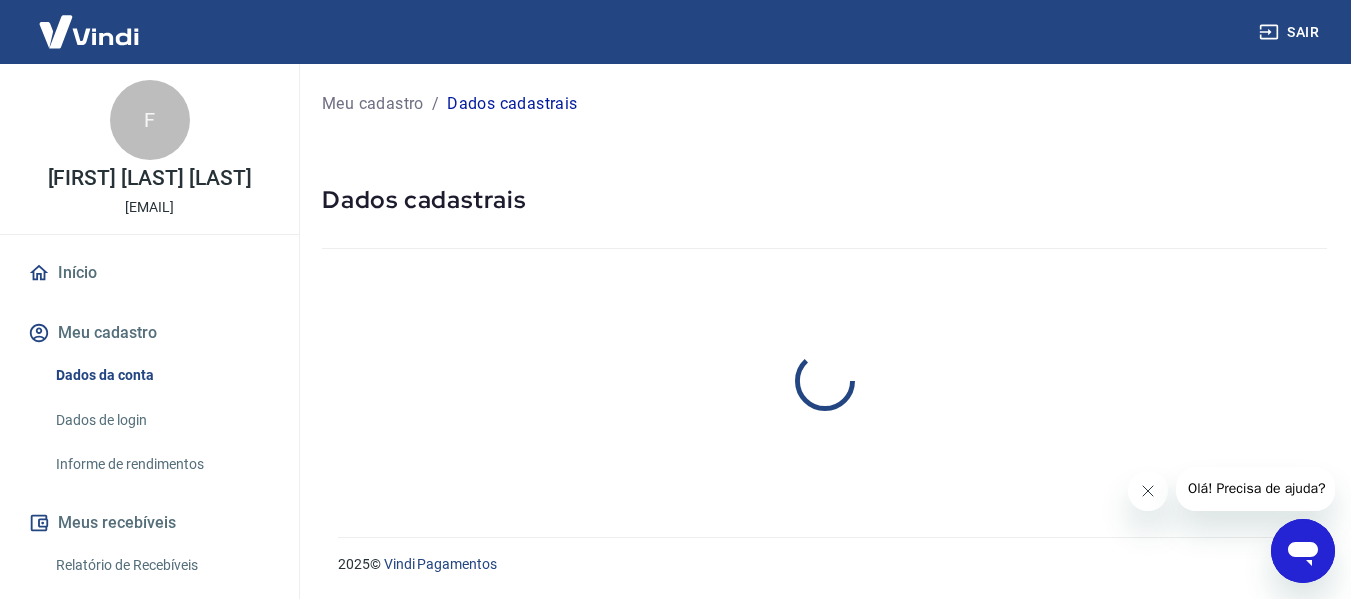 scroll, scrollTop: 0, scrollLeft: 0, axis: both 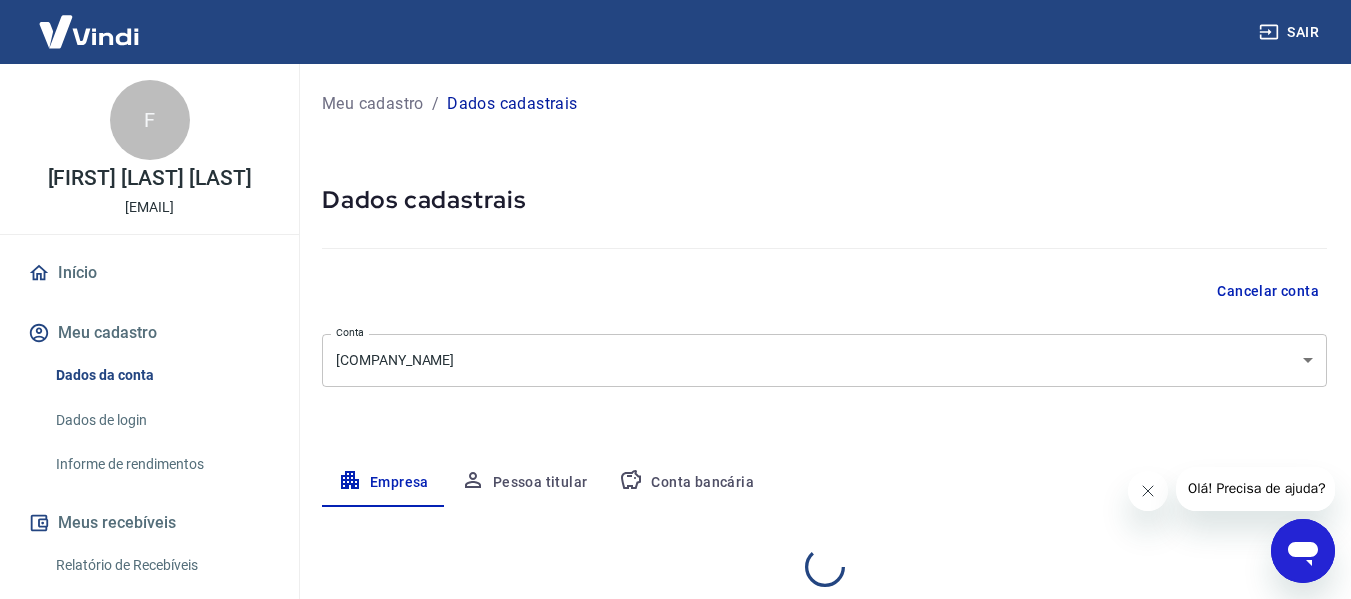 select on "PB" 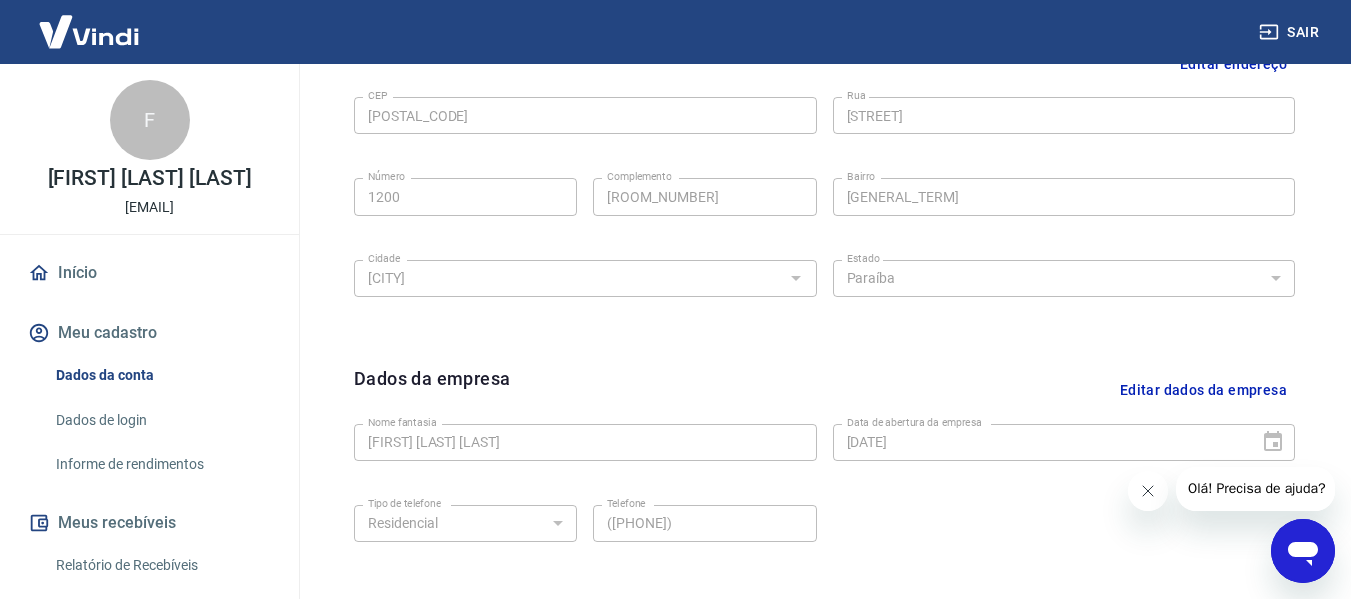 scroll, scrollTop: 800, scrollLeft: 0, axis: vertical 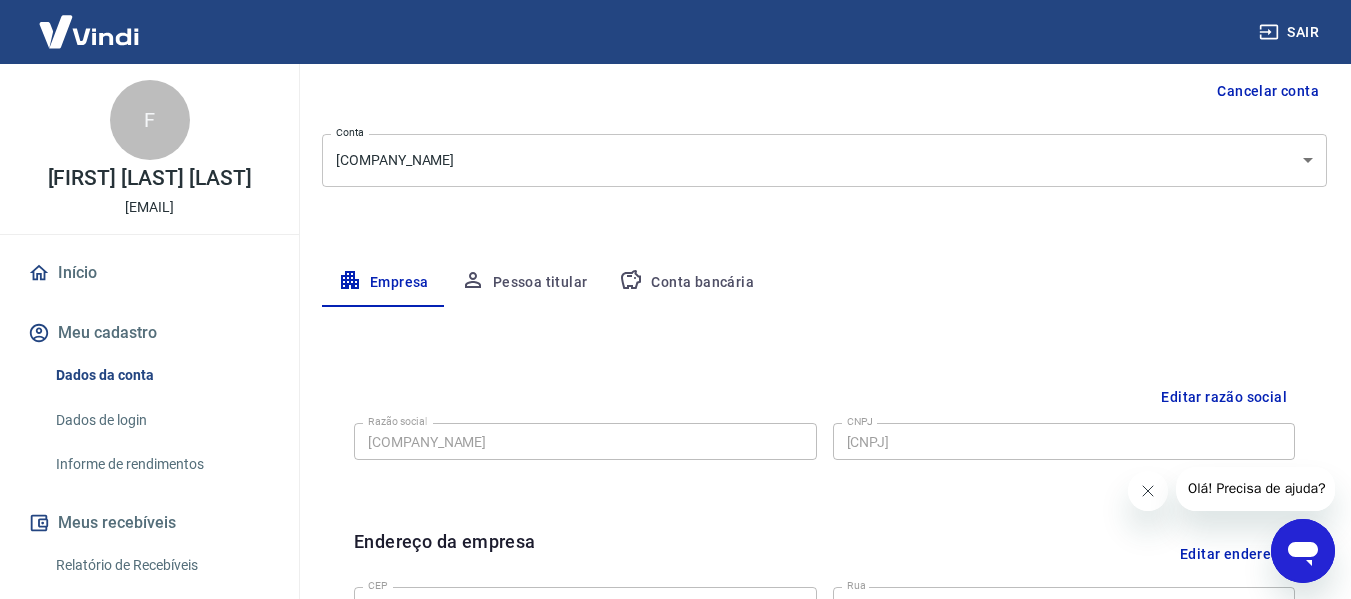click on "Pessoa titular" at bounding box center [524, 283] 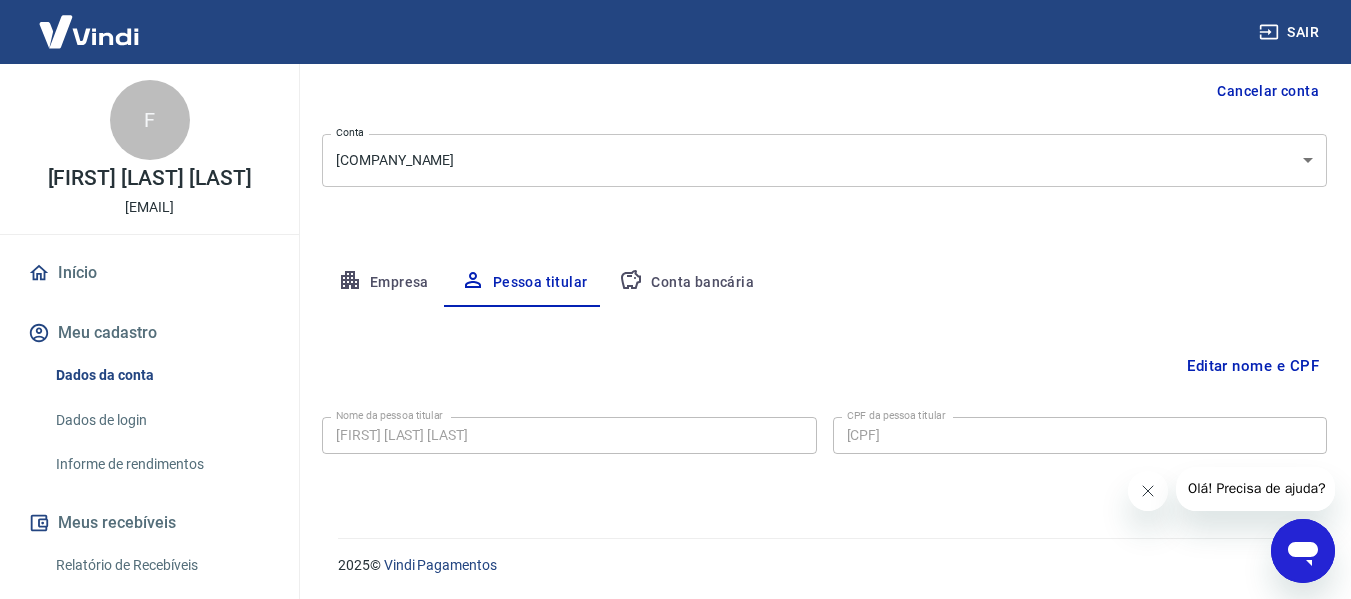 scroll, scrollTop: 201, scrollLeft: 0, axis: vertical 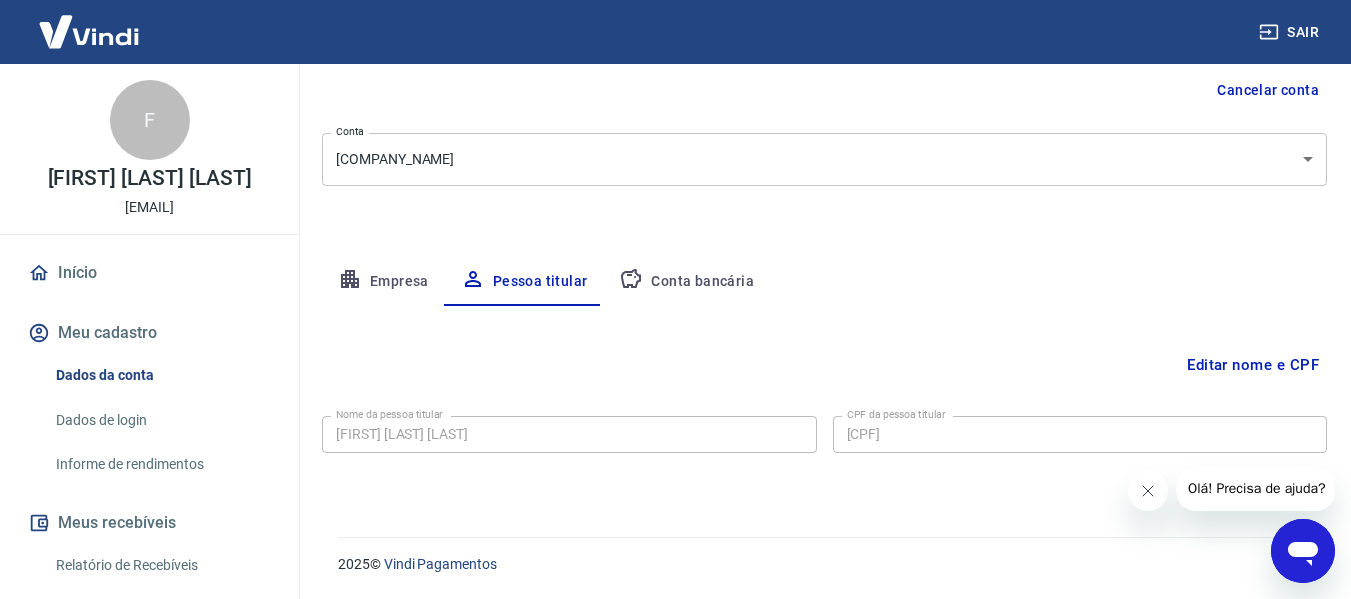 click on "Conta bancária" at bounding box center [686, 282] 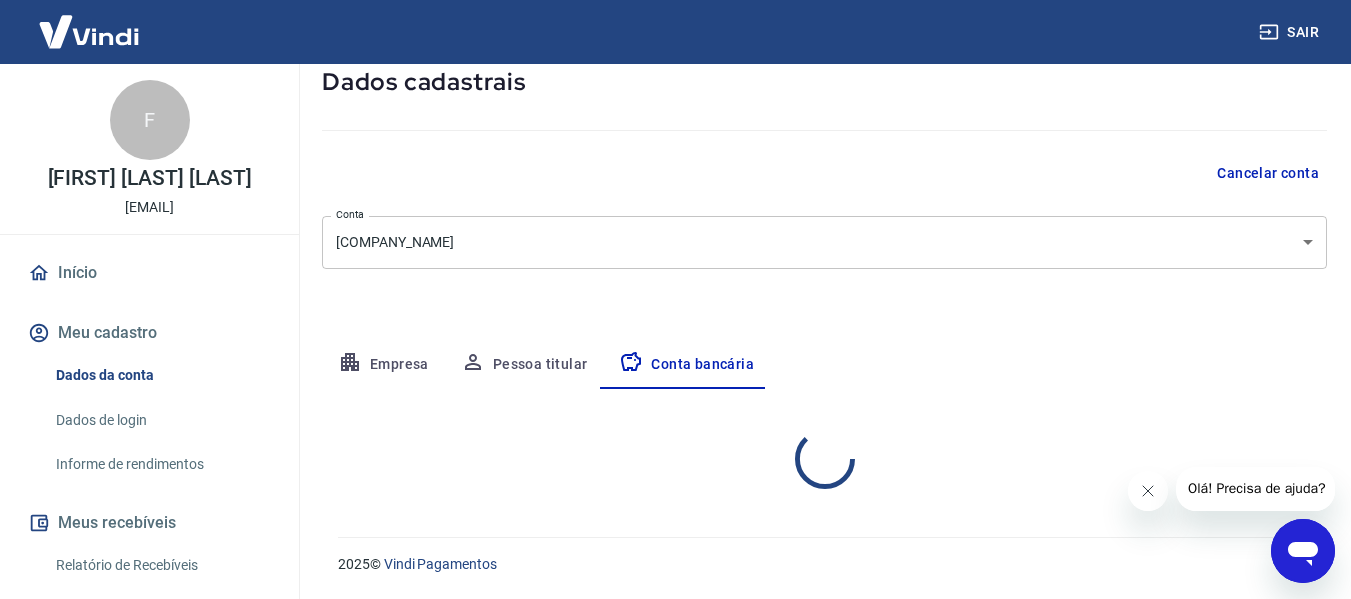 select on "1" 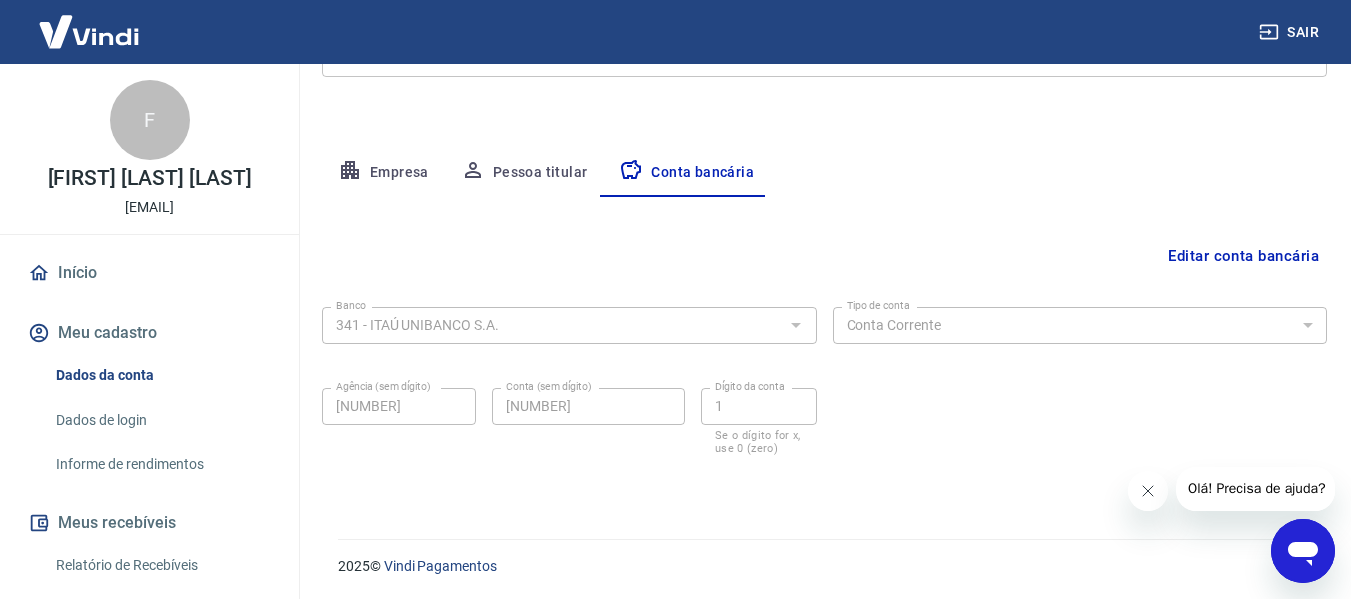 scroll, scrollTop: 312, scrollLeft: 0, axis: vertical 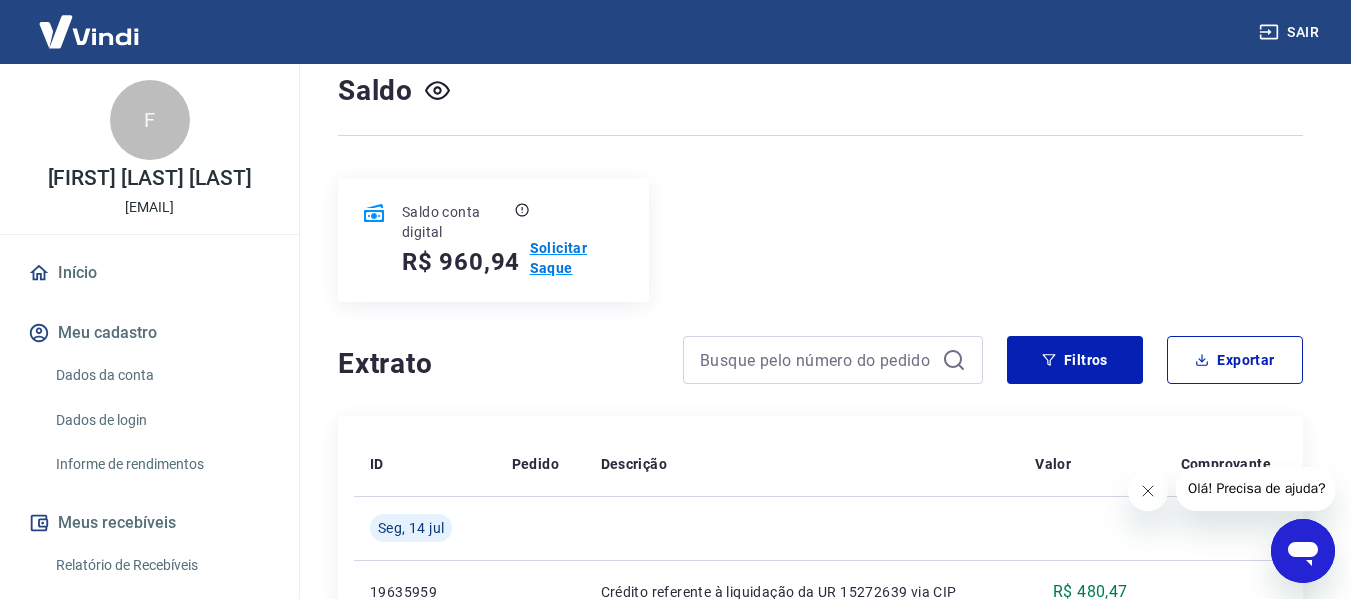 click on "Solicitar Saque" at bounding box center (577, 258) 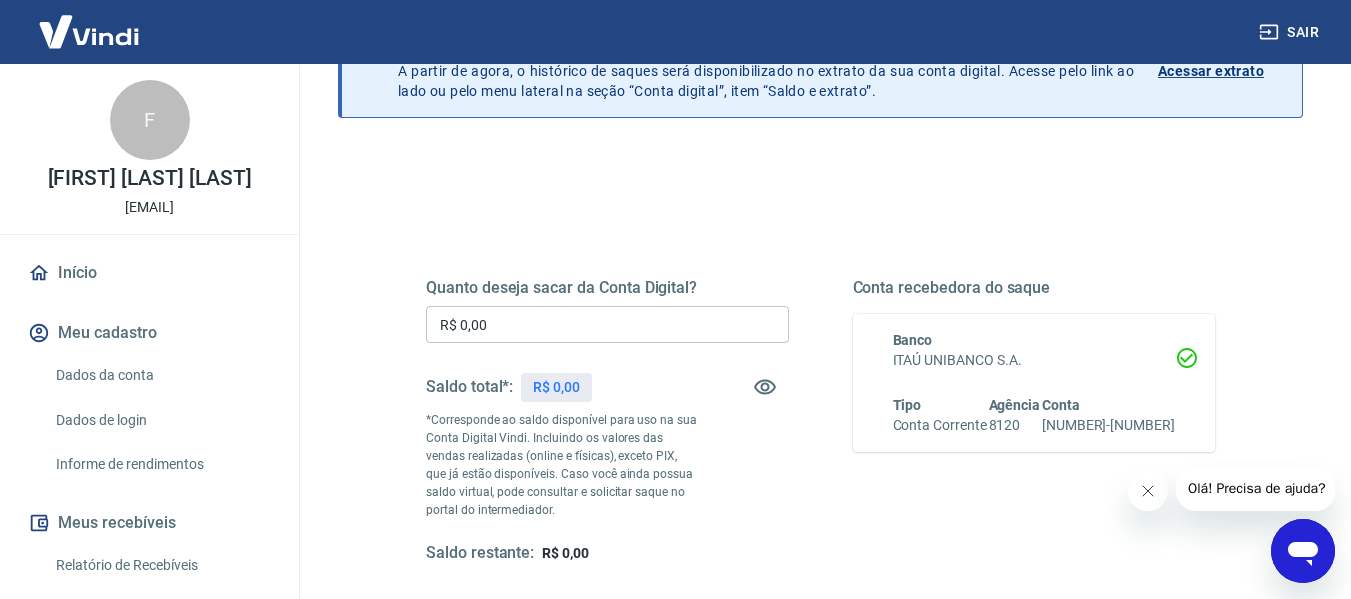 scroll, scrollTop: 300, scrollLeft: 0, axis: vertical 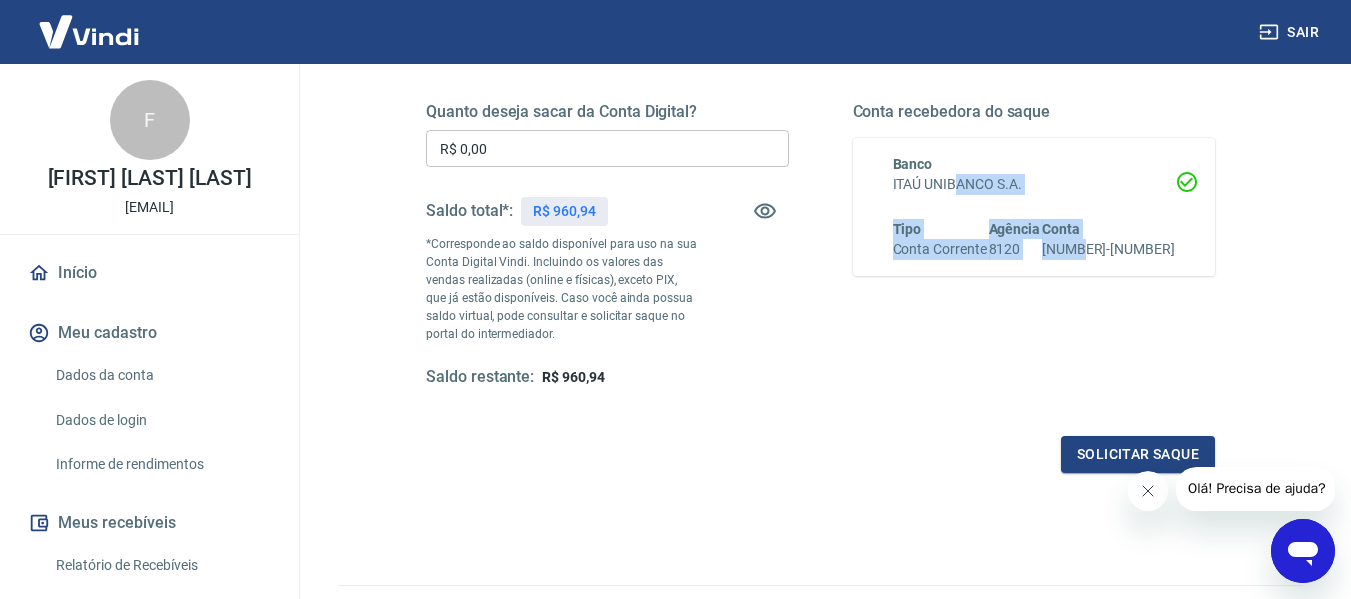 drag, startPoint x: 957, startPoint y: 189, endPoint x: 1150, endPoint y: 251, distance: 202.71408 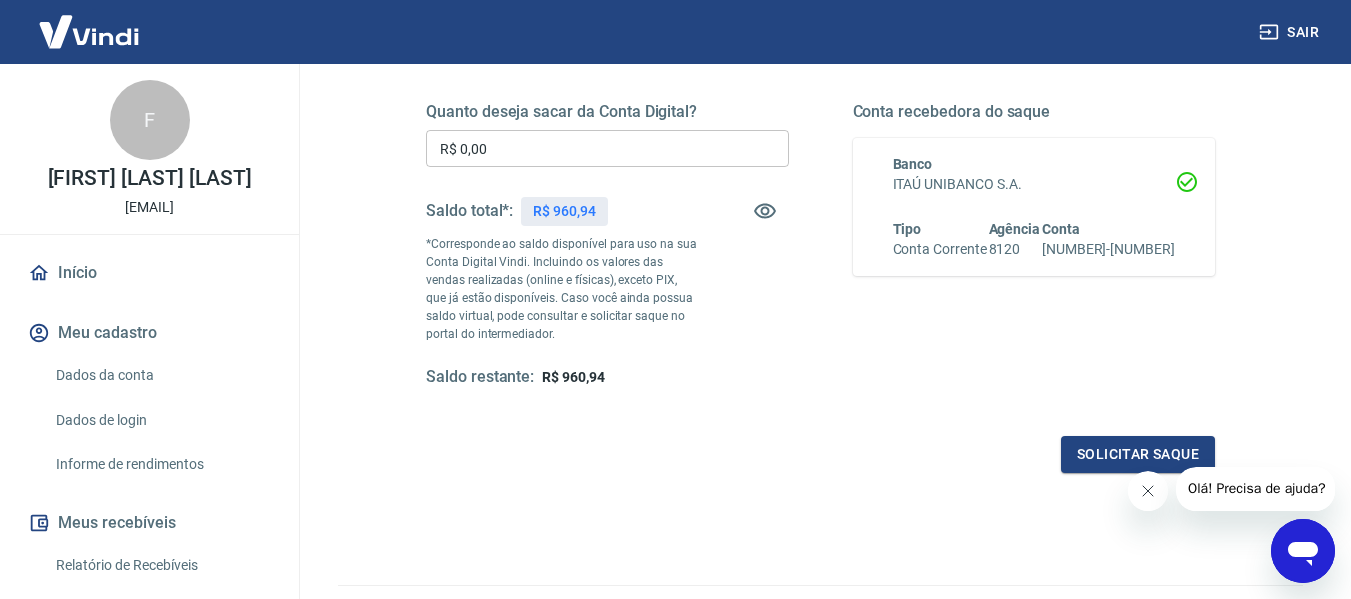 click on "R$ 0,00" at bounding box center [607, 148] 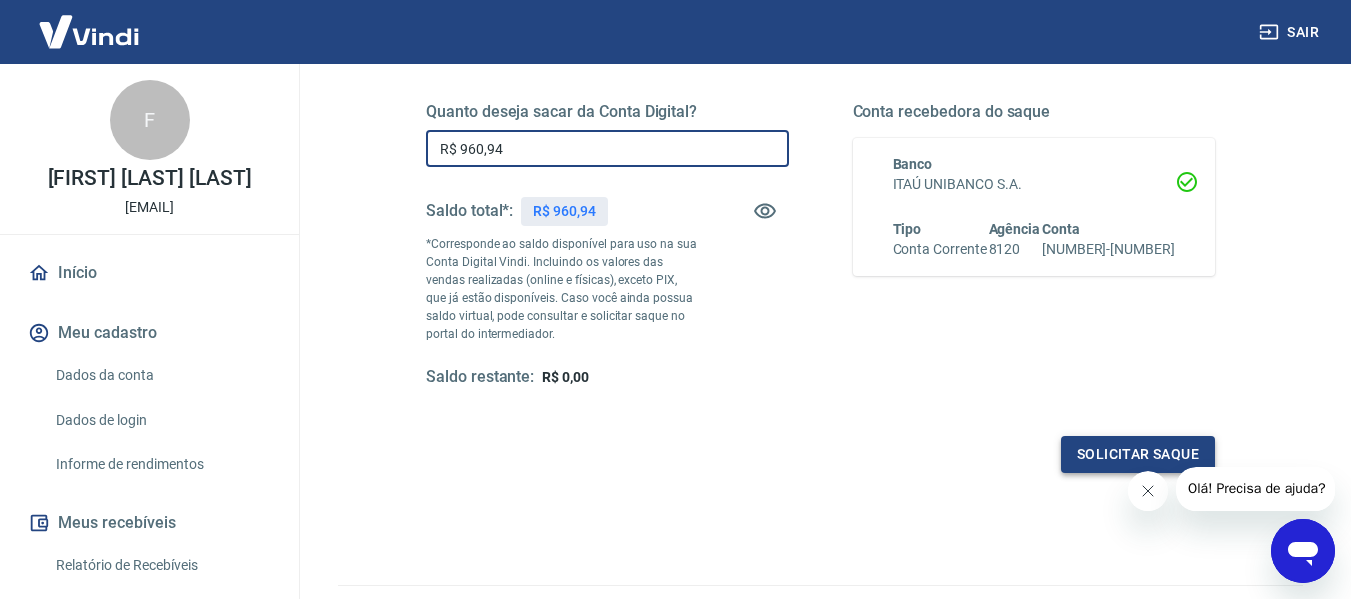 type on "R$ 960,94" 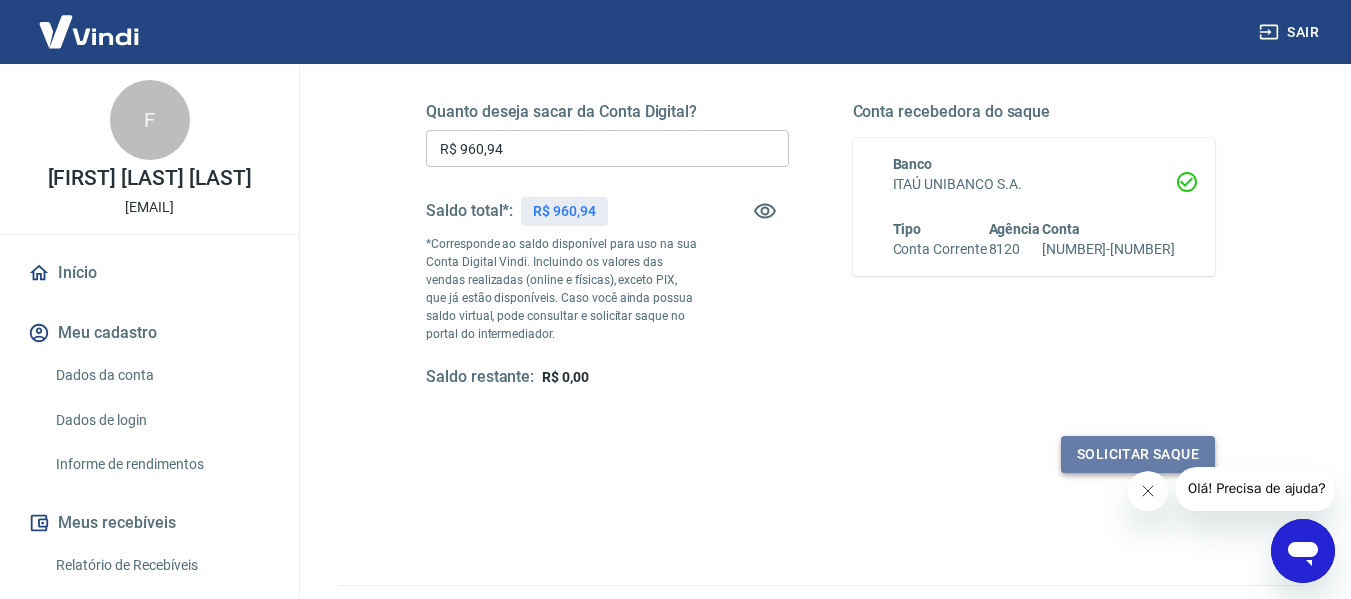 click on "Solicitar saque" at bounding box center [1138, 454] 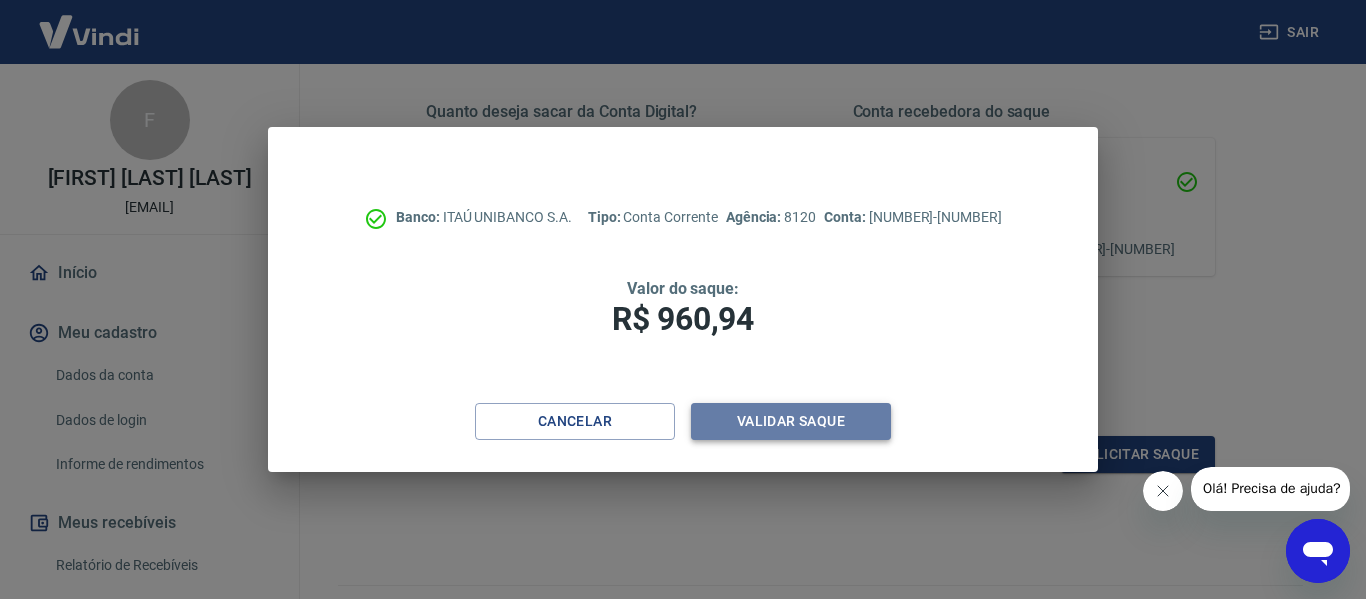 click on "Validar saque" at bounding box center (791, 421) 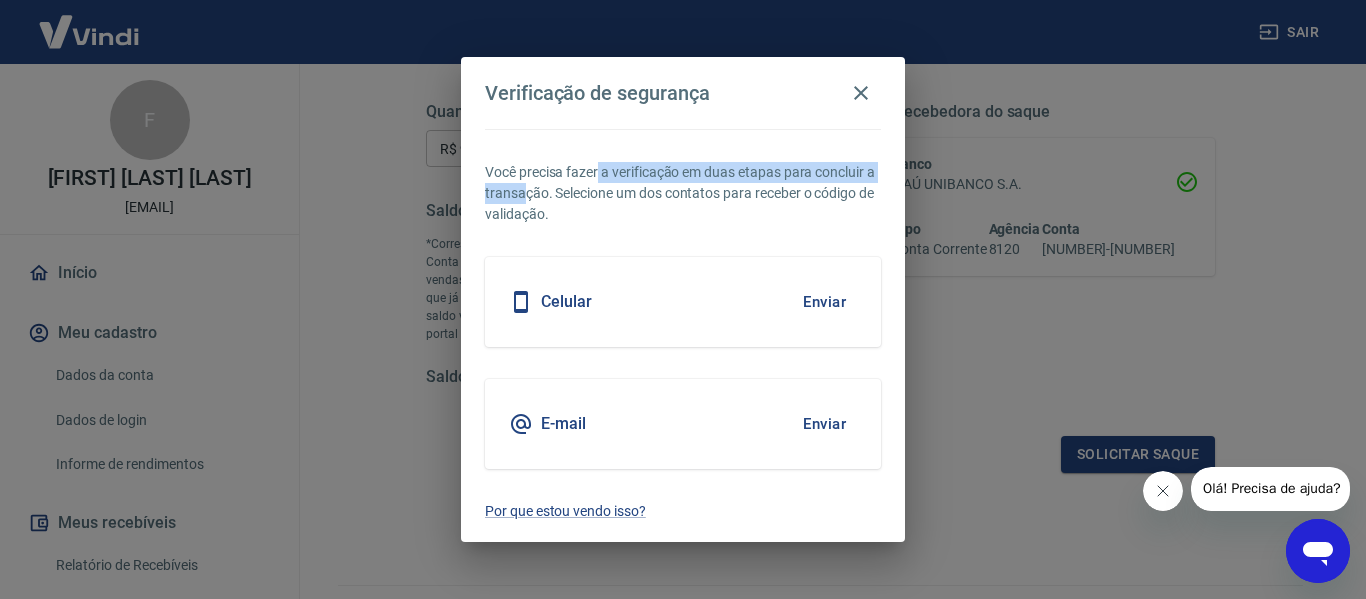 drag, startPoint x: 597, startPoint y: 164, endPoint x: 572, endPoint y: 200, distance: 43.829212 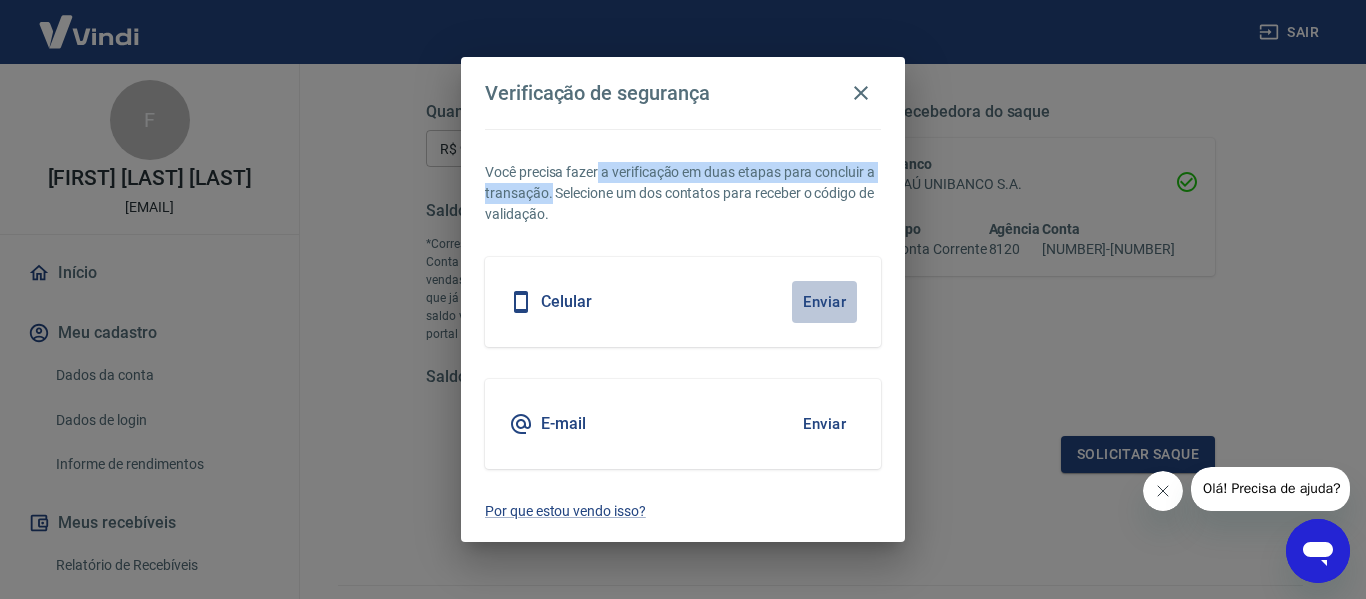 click on "Enviar" at bounding box center [824, 302] 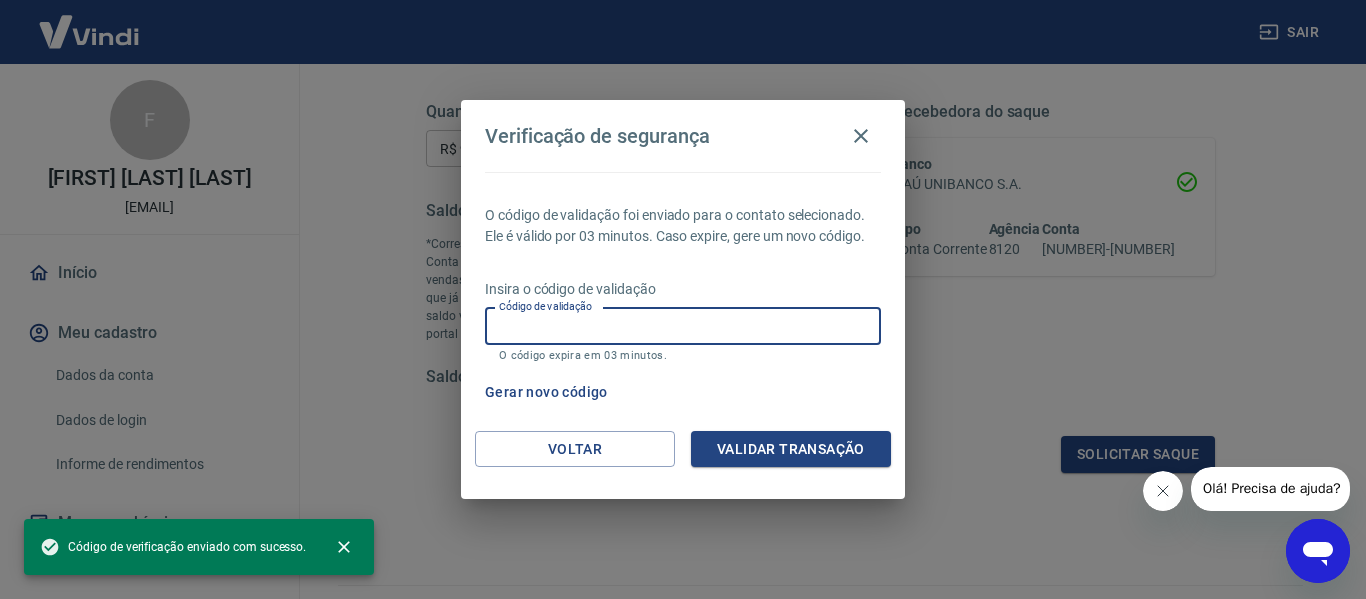 click on "Código de validação" at bounding box center [683, 326] 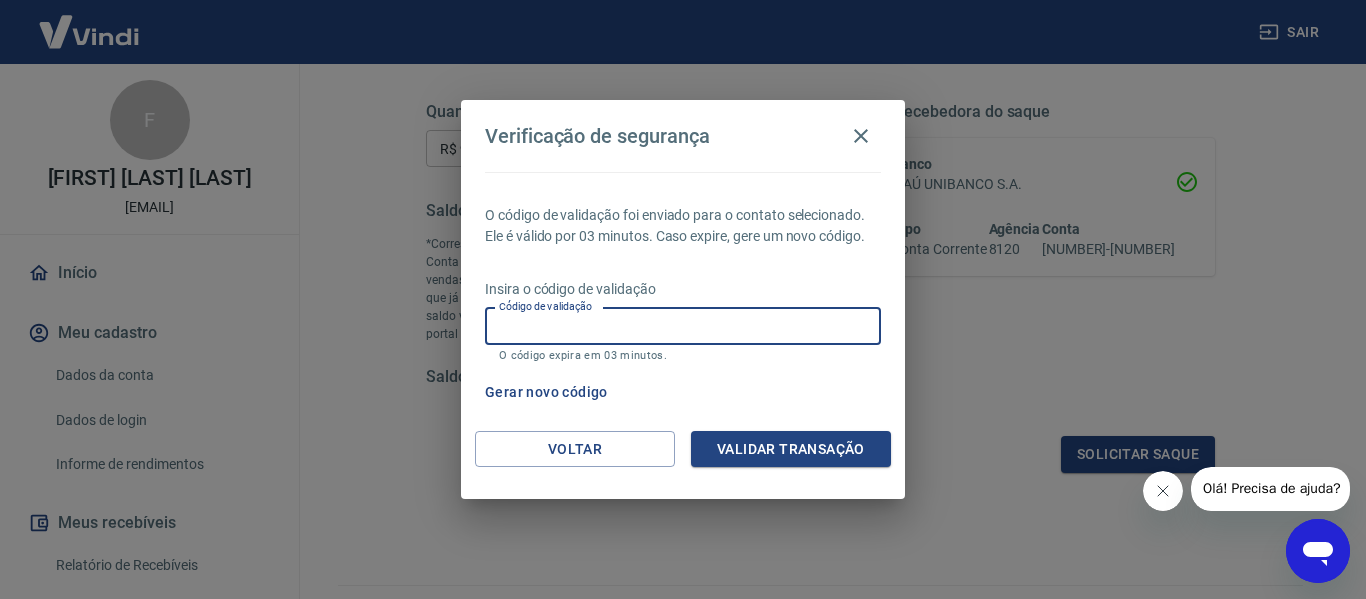 click on "Código de validação" at bounding box center (683, 326) 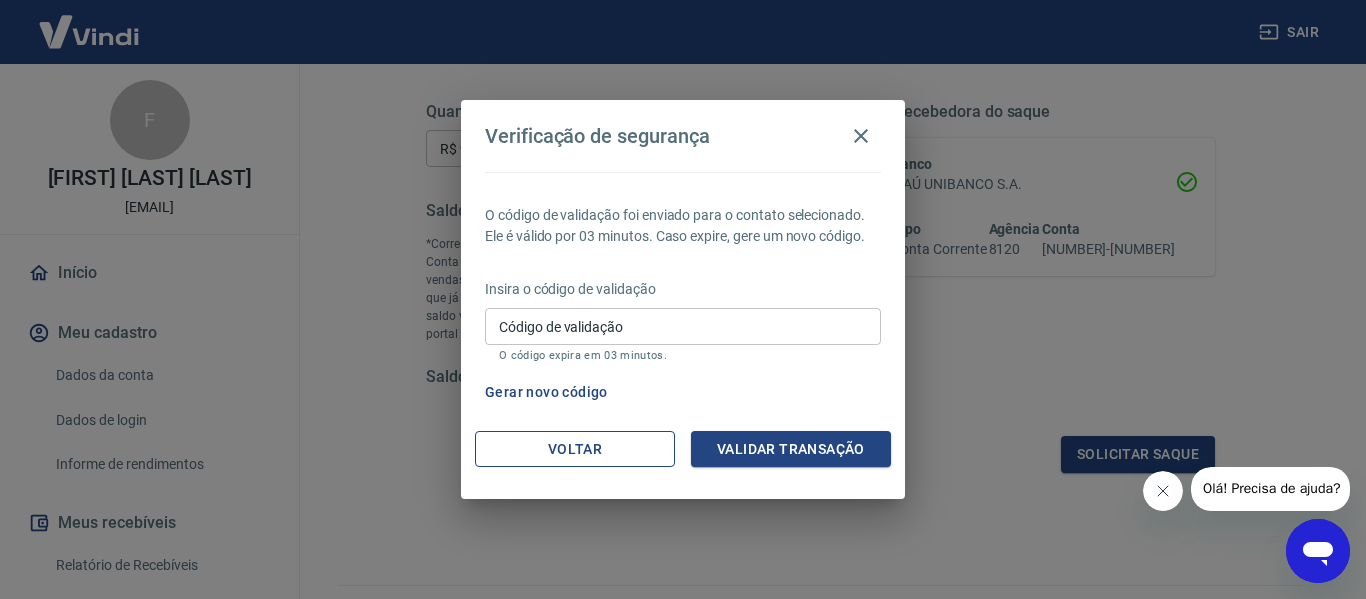 click on "Voltar" at bounding box center (575, 449) 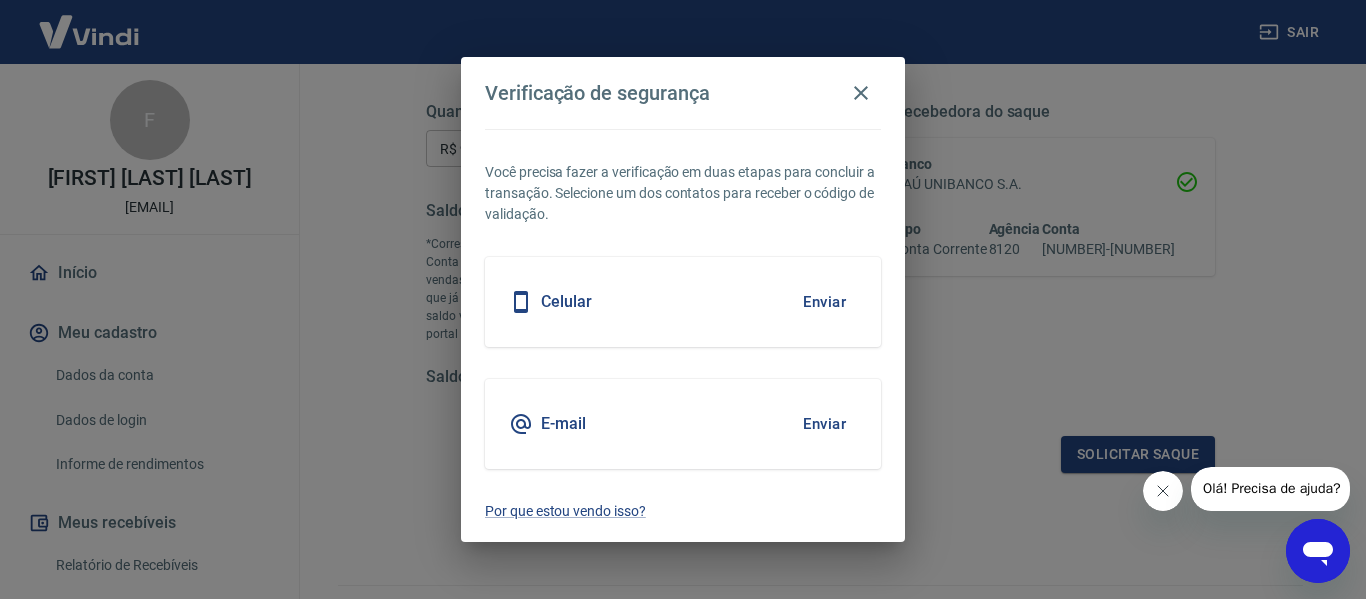 click on "Enviar" at bounding box center (824, 424) 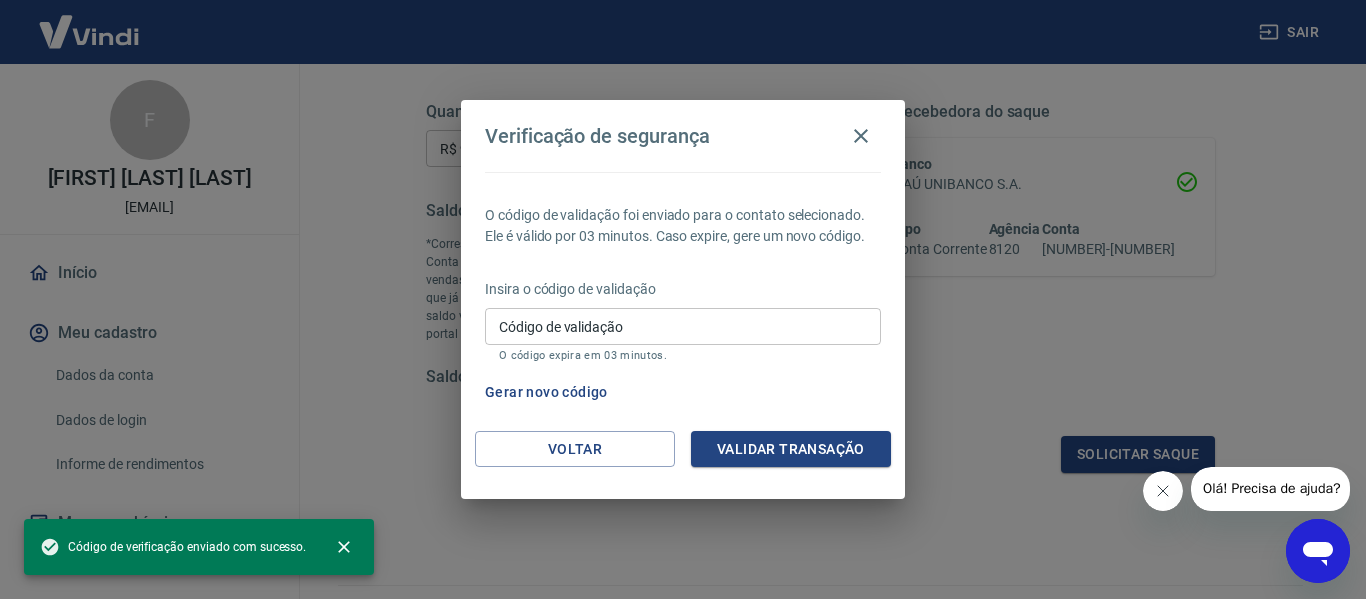 click on "Código de validação" at bounding box center (683, 326) 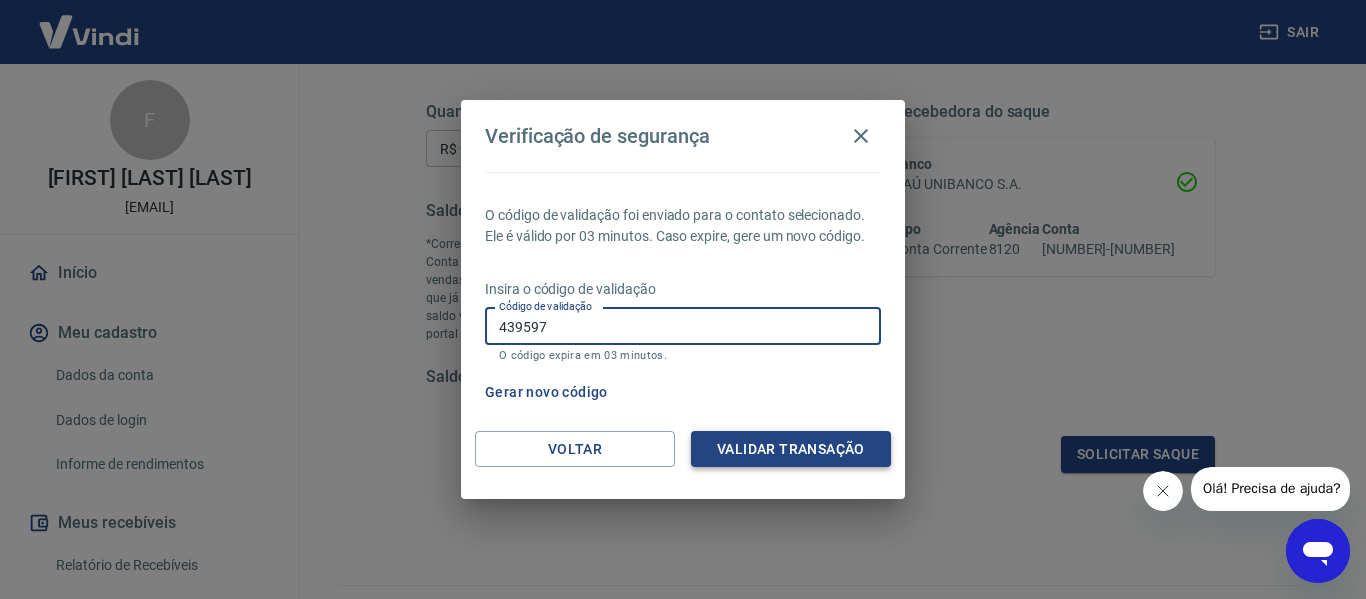type on "439597" 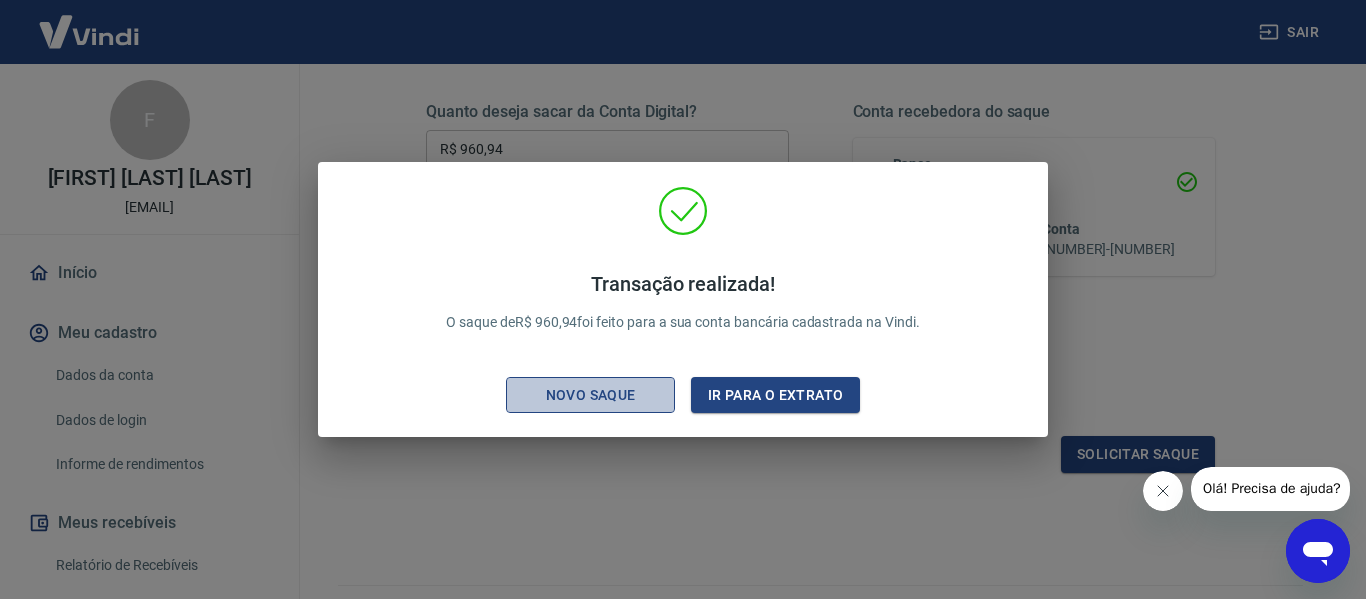 click on "Novo saque" at bounding box center [591, 395] 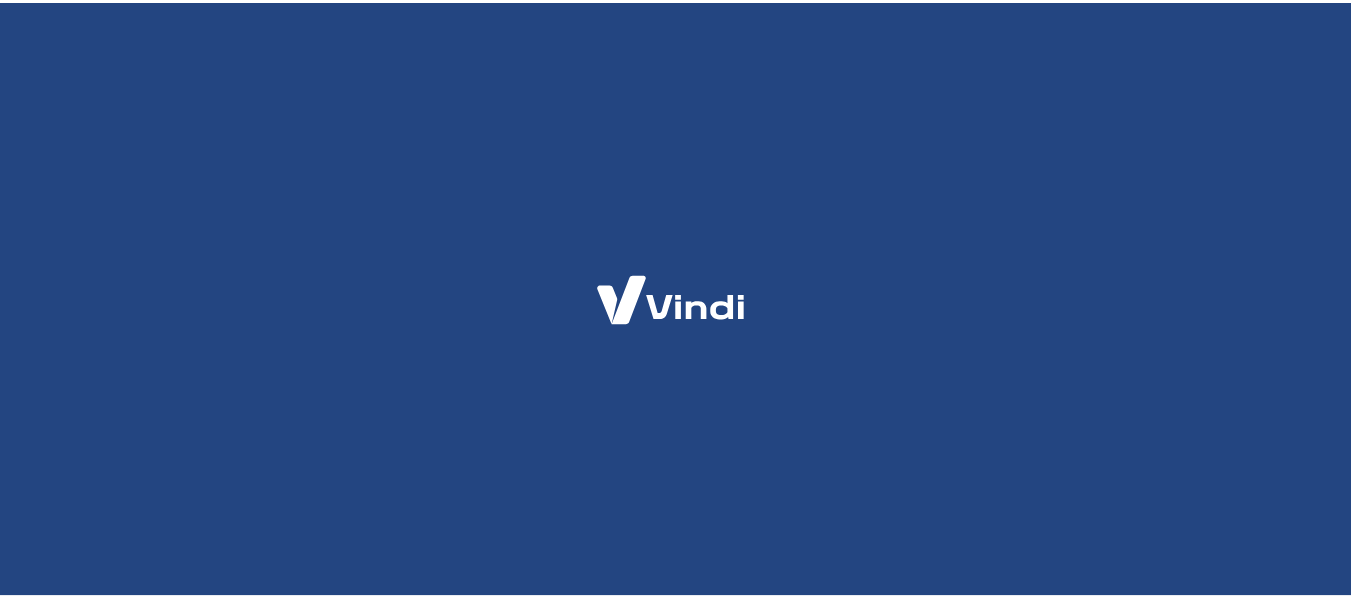 scroll, scrollTop: 0, scrollLeft: 0, axis: both 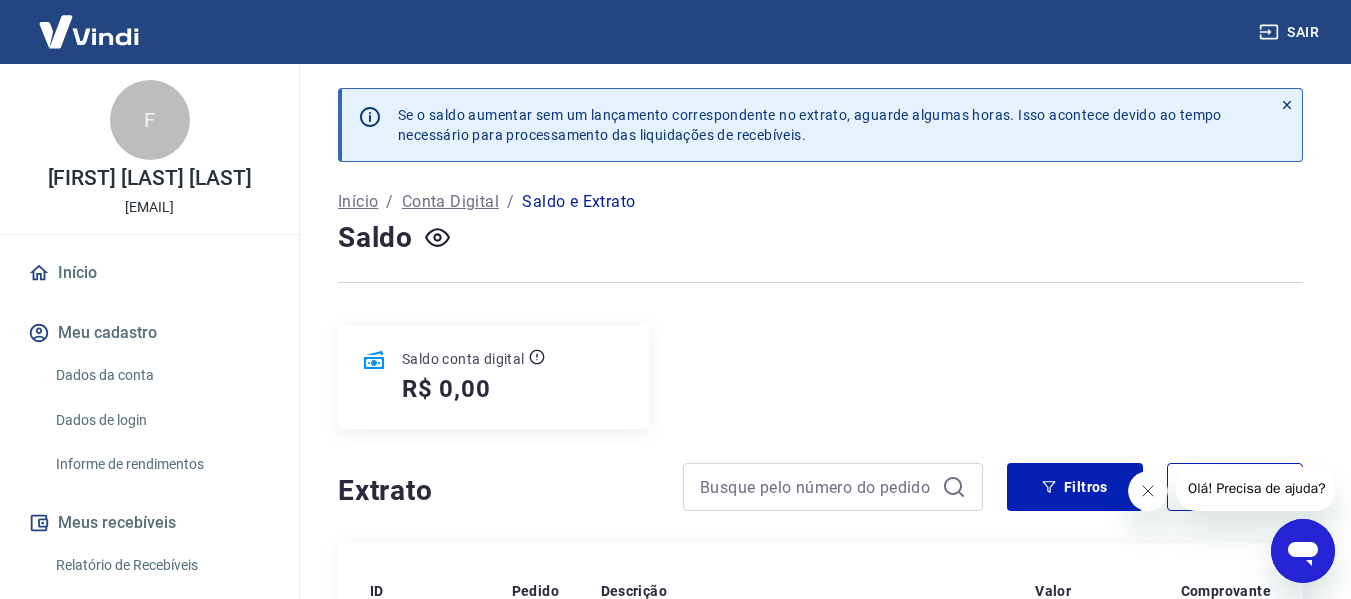 click on "R$ 0,00" at bounding box center [473, 389] 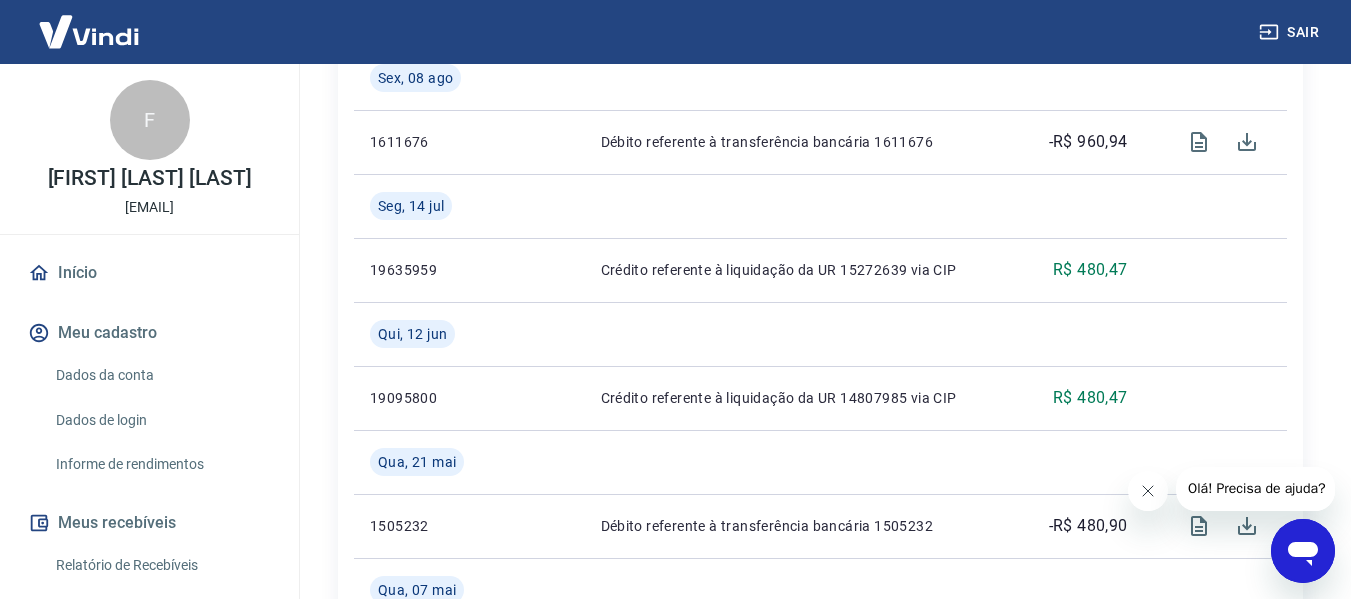 scroll, scrollTop: 555, scrollLeft: 0, axis: vertical 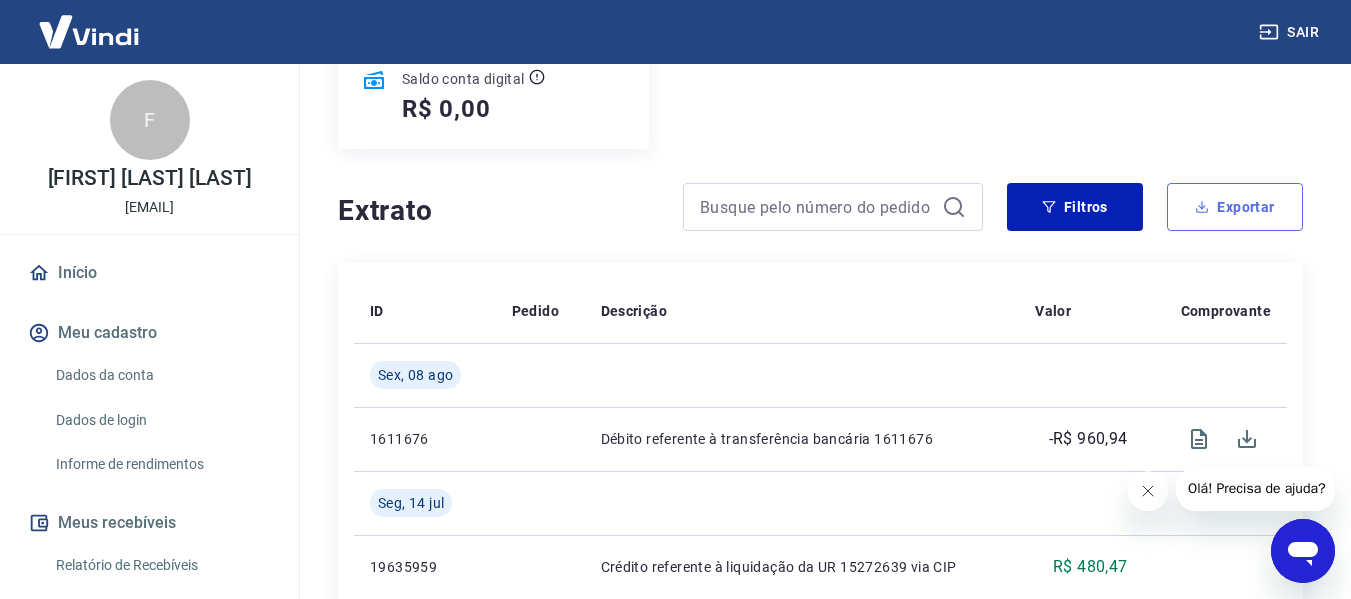 click on "Exportar" at bounding box center (1235, 207) 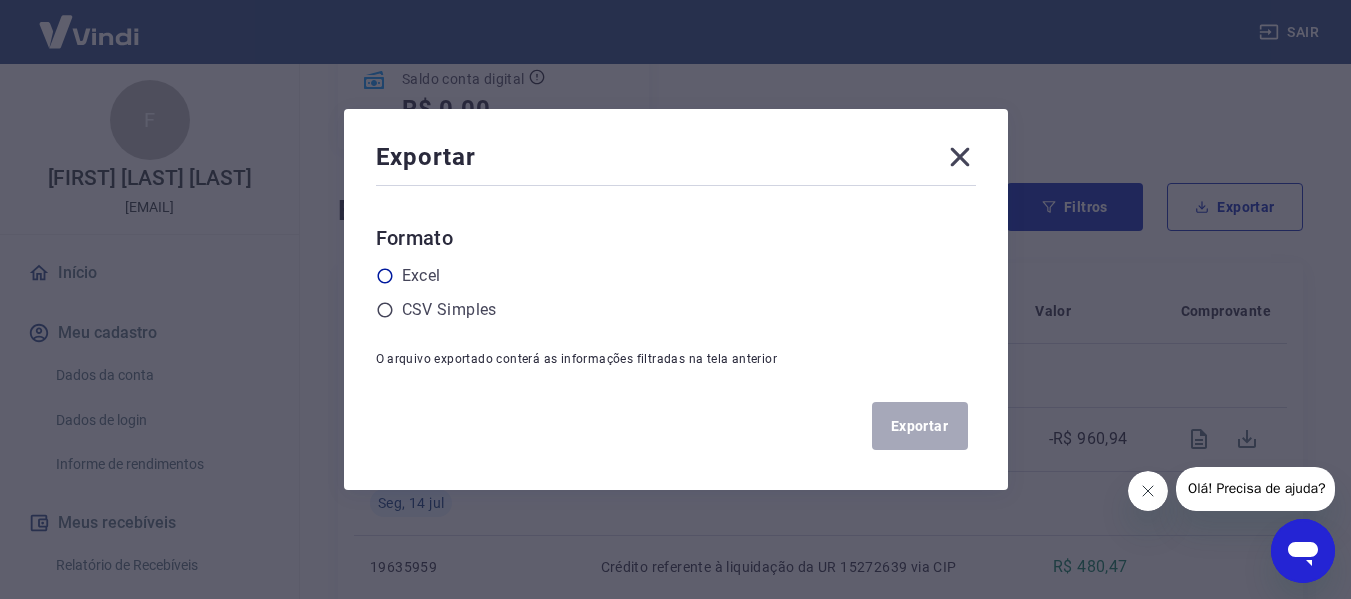 click 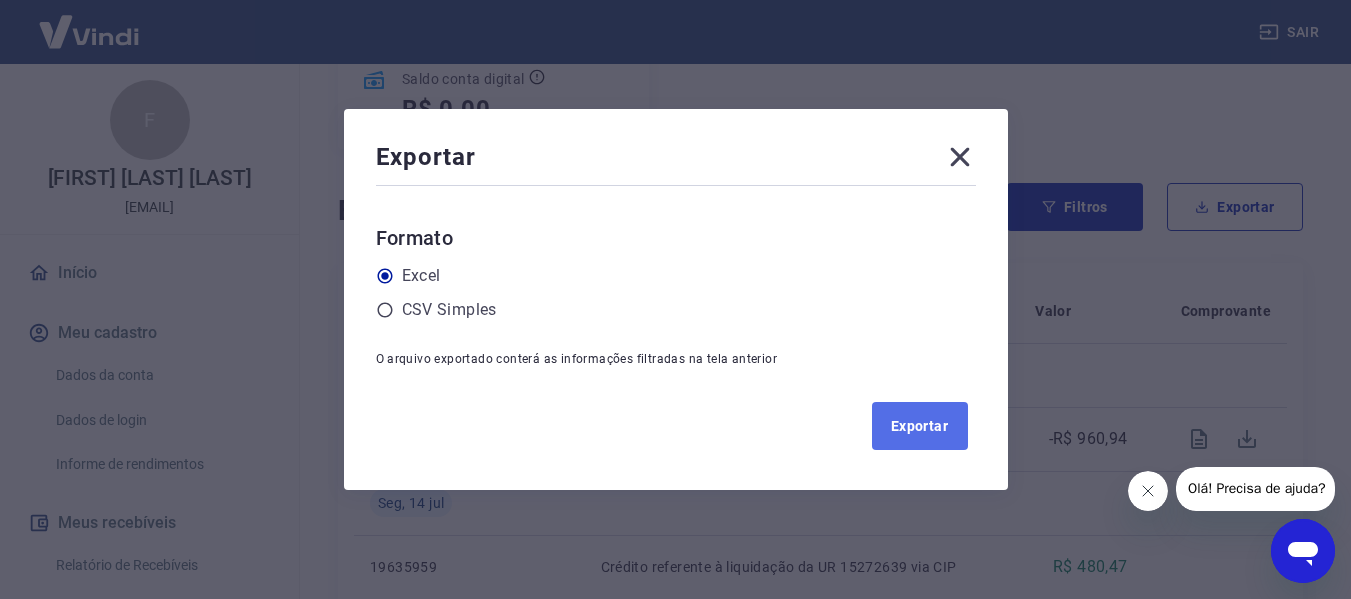 click on "Exportar" at bounding box center (920, 426) 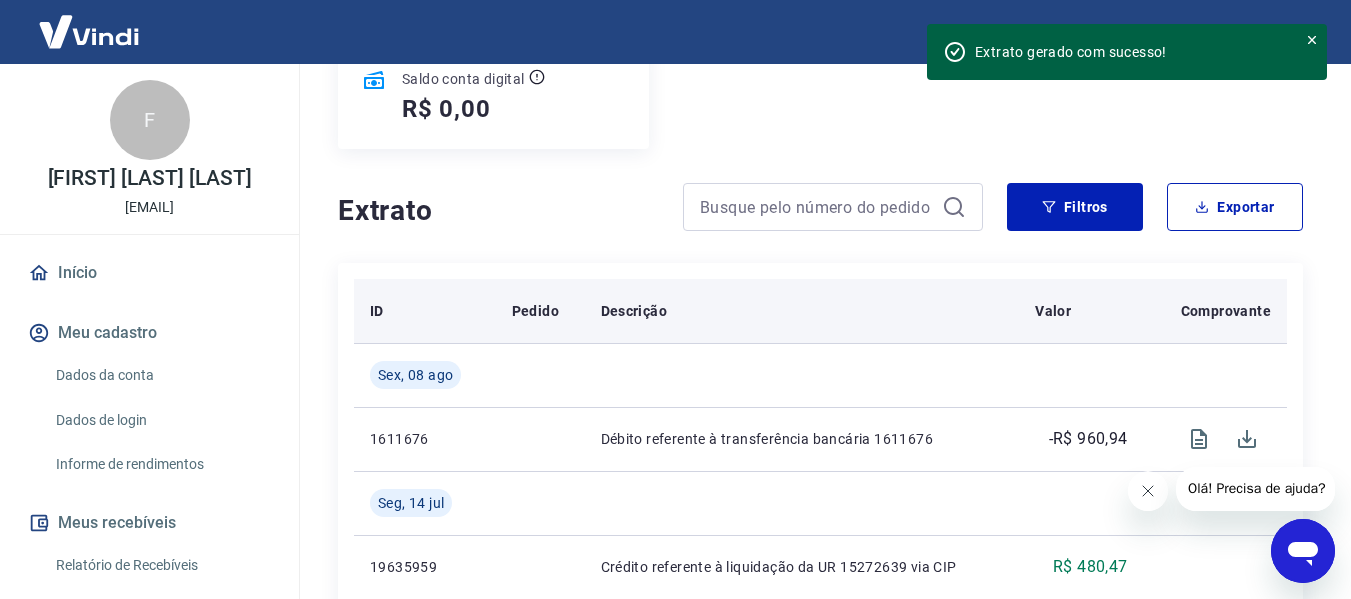 click on "Descrição" at bounding box center [802, 311] 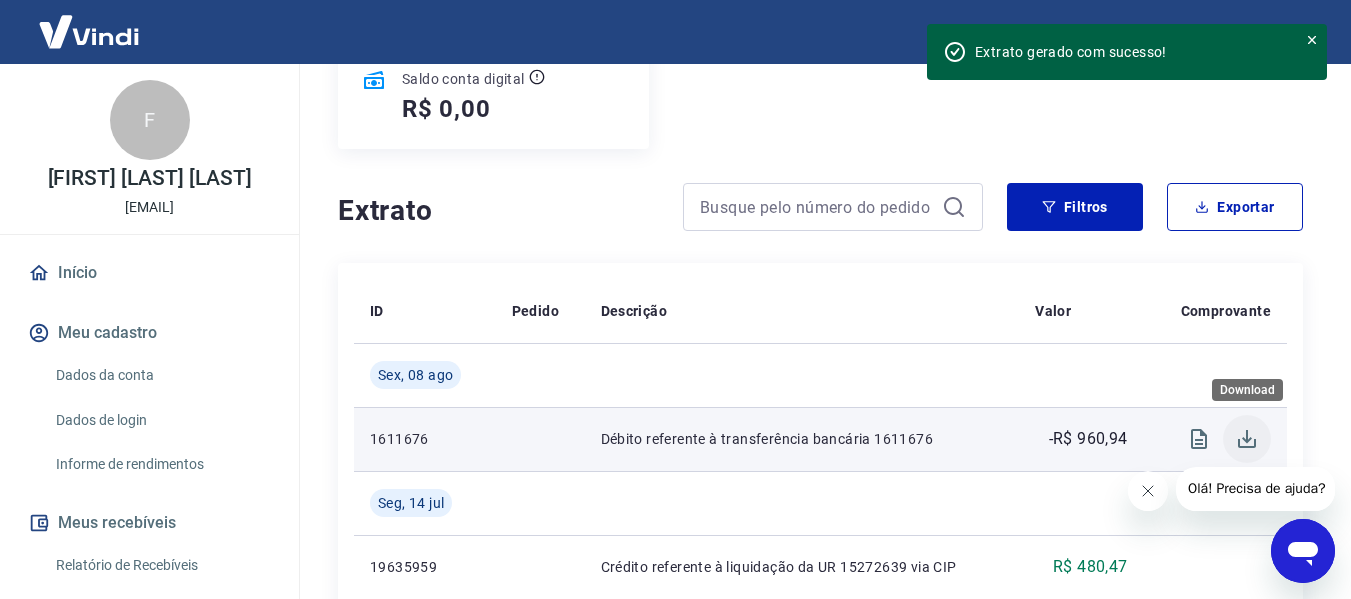 click 